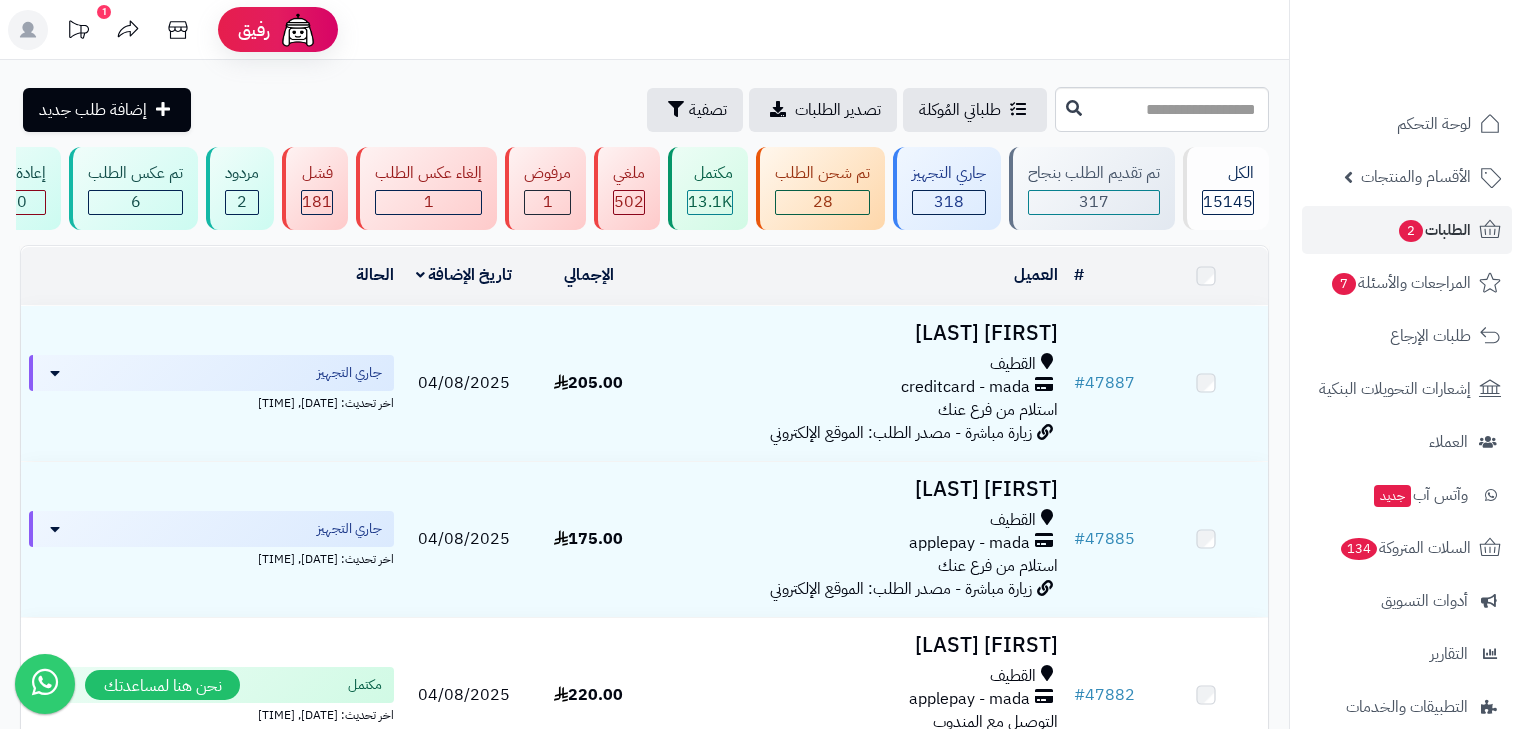 scroll, scrollTop: 0, scrollLeft: 0, axis: both 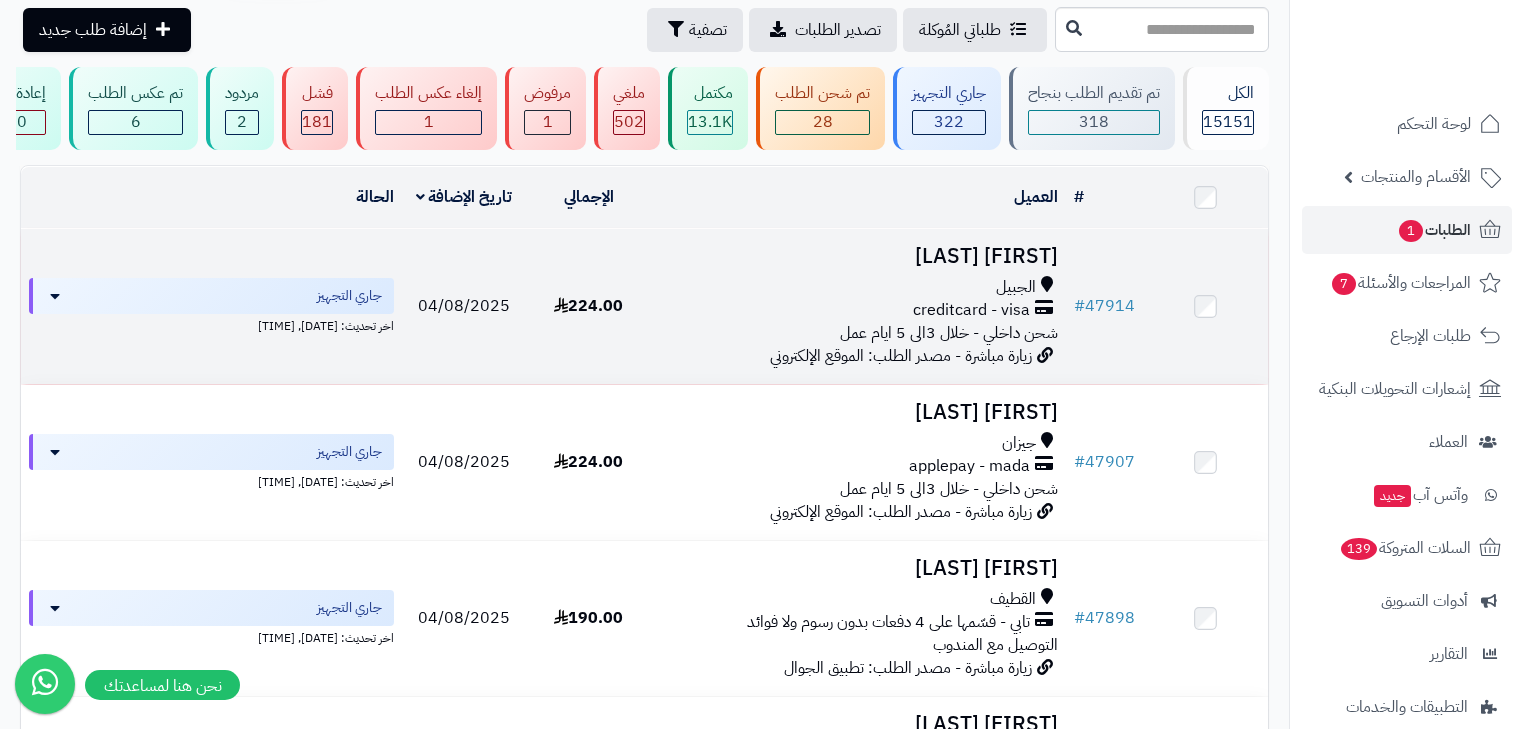 click on "[FIRST] [LAST]" at bounding box center [858, 256] 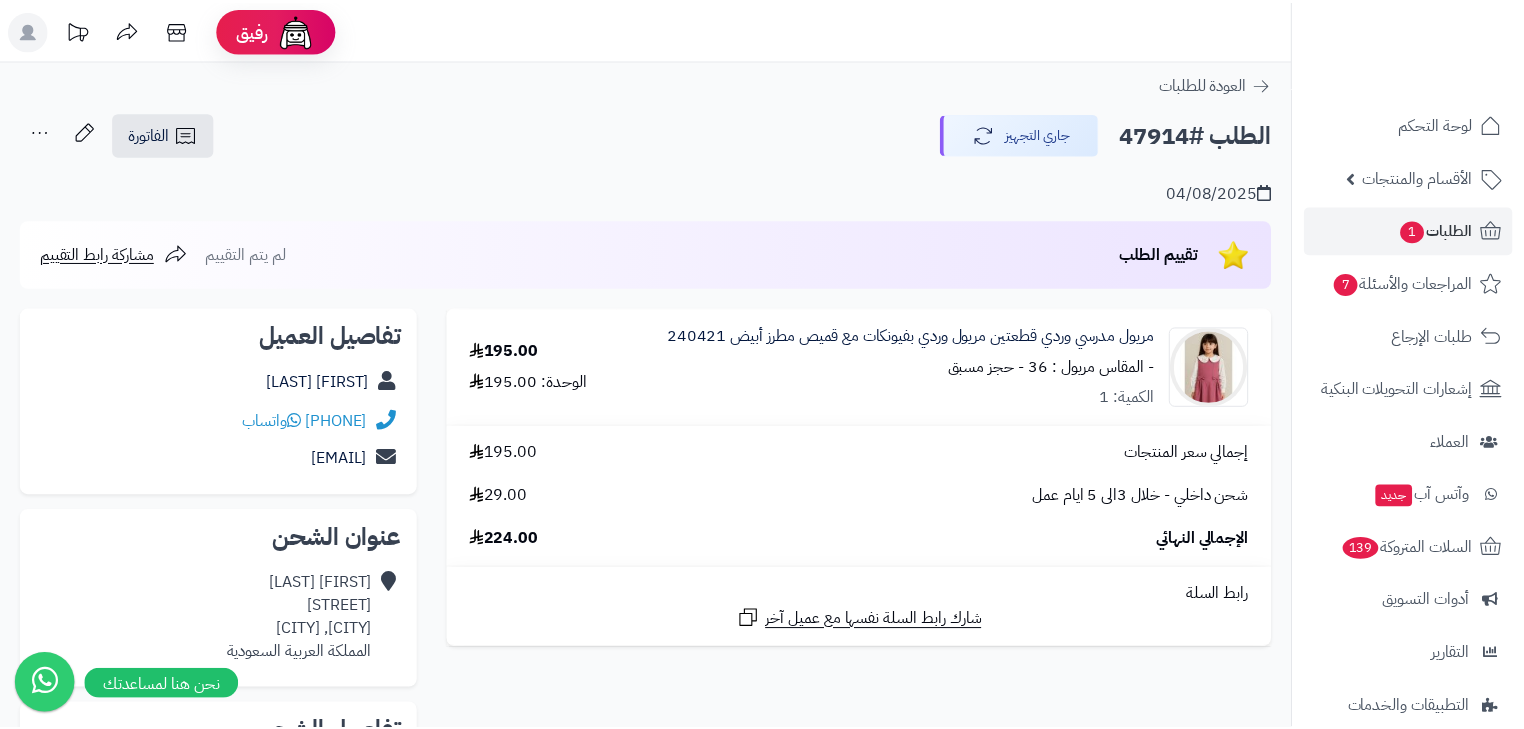 scroll, scrollTop: 0, scrollLeft: 0, axis: both 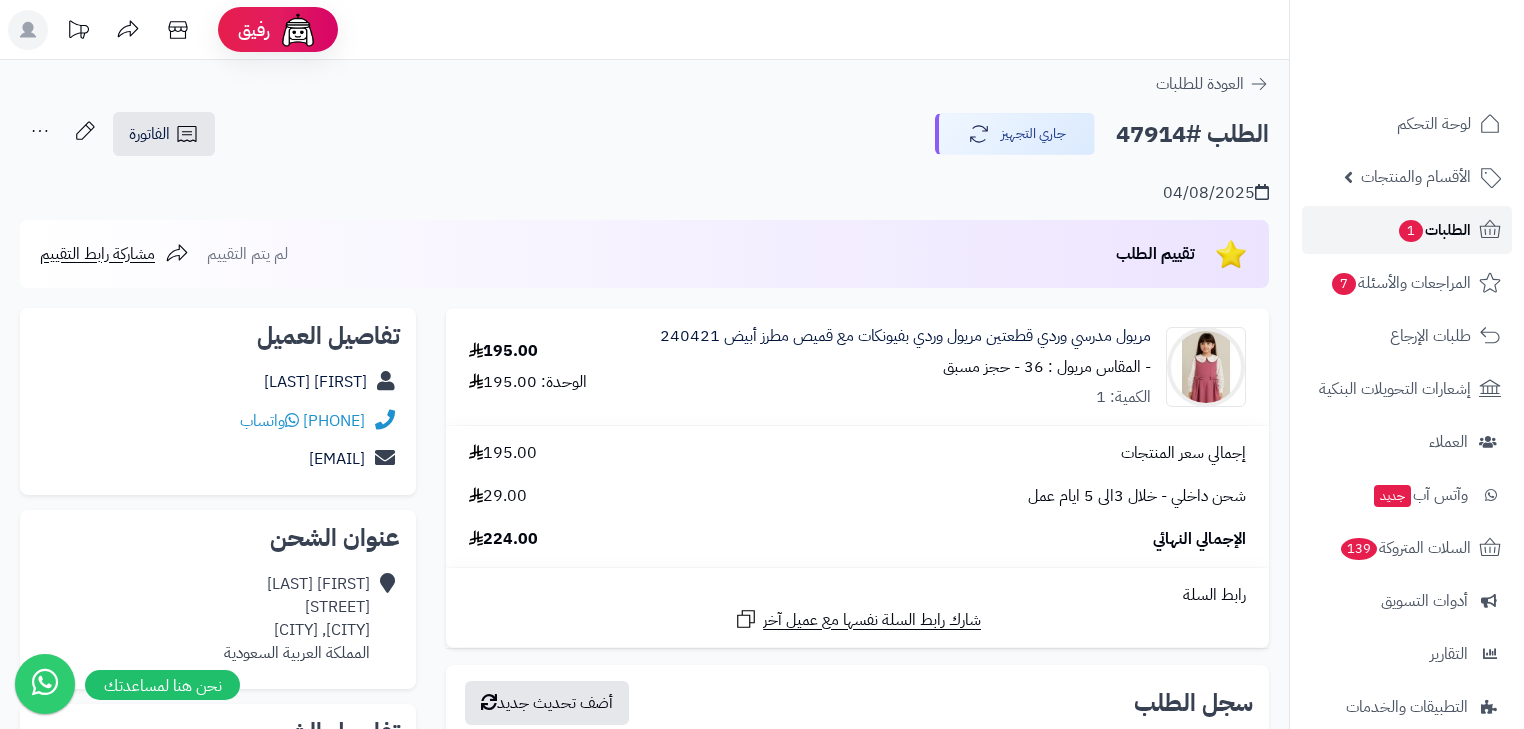 click on "الطلبات  1" at bounding box center [1434, 230] 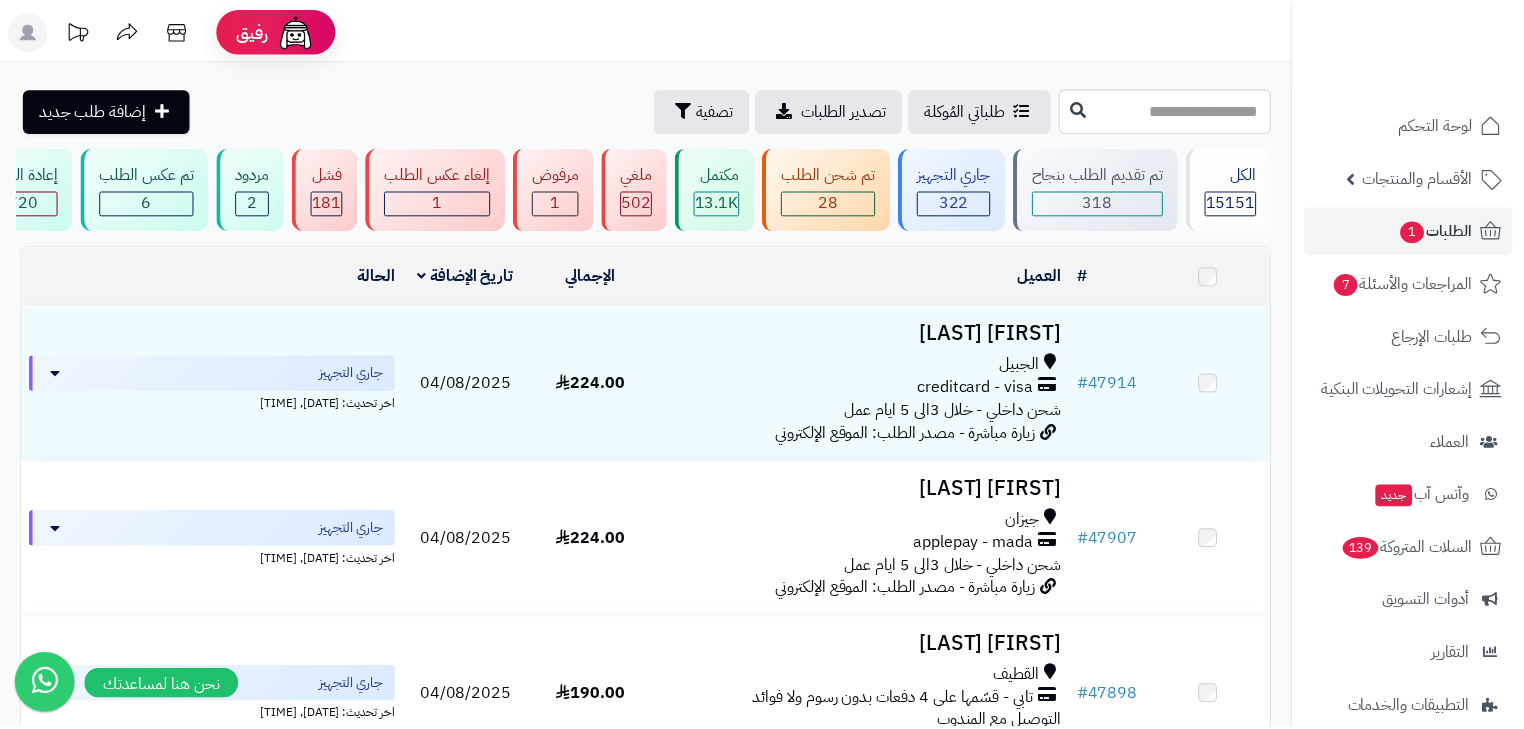 scroll, scrollTop: 0, scrollLeft: 0, axis: both 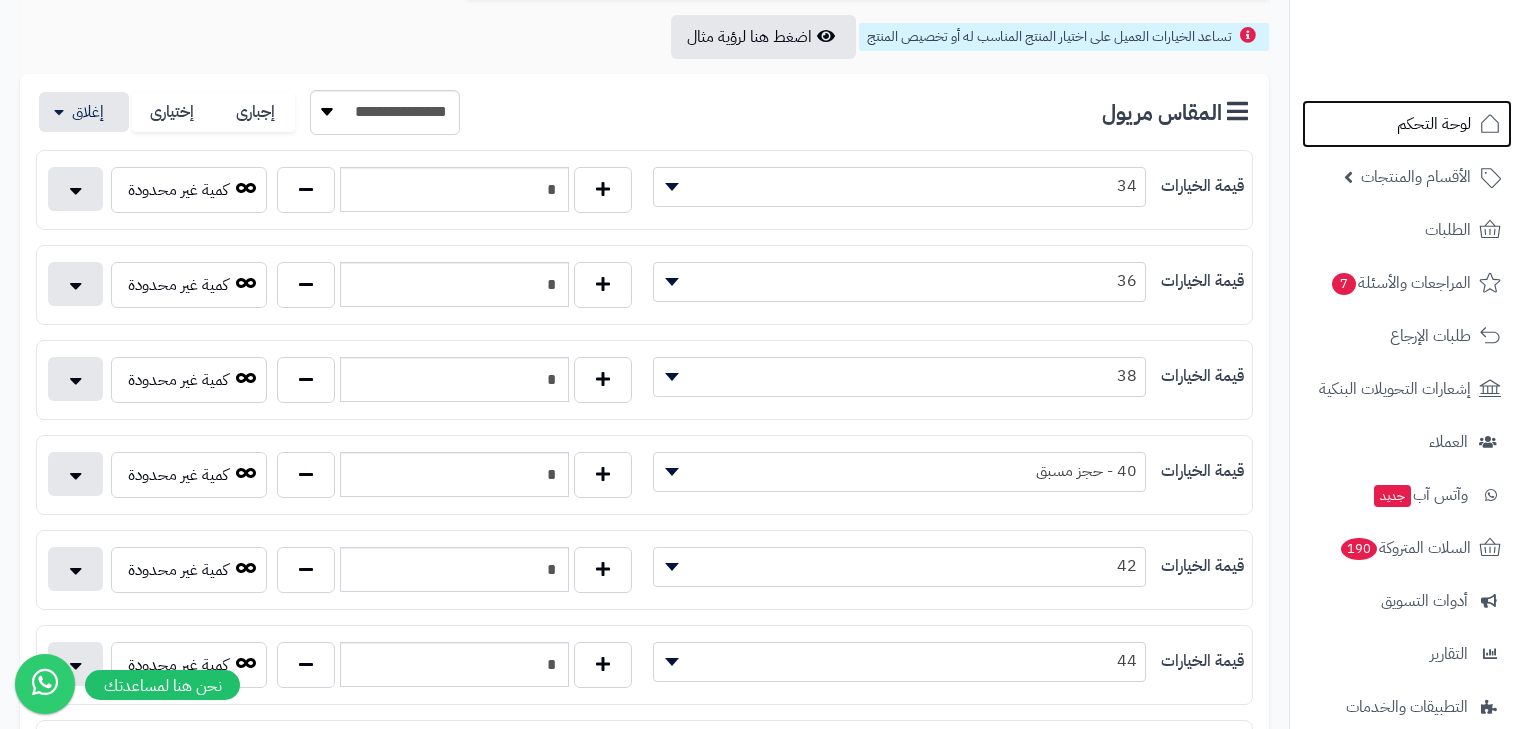 click on "لوحة التحكم" at bounding box center (1434, 124) 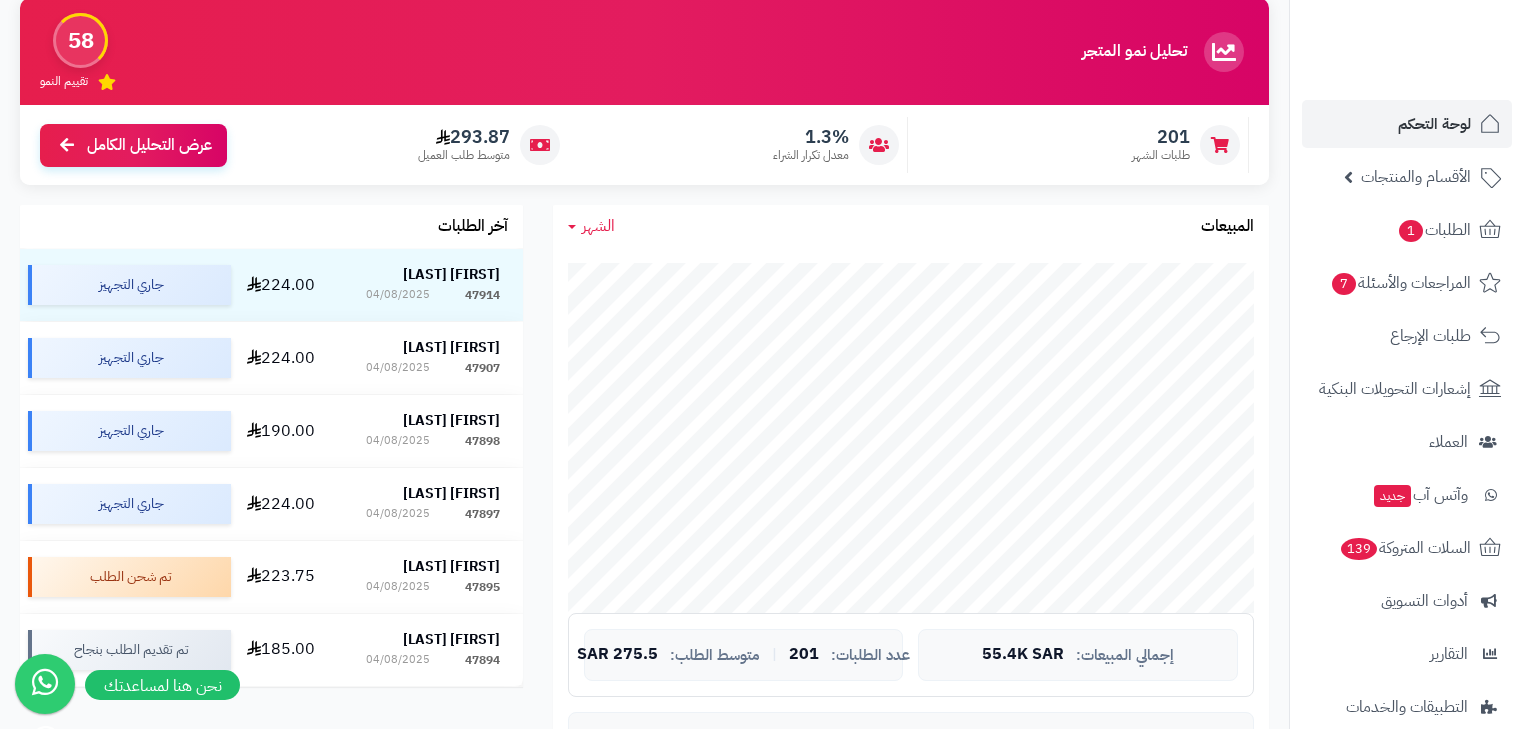 scroll, scrollTop: 0, scrollLeft: 0, axis: both 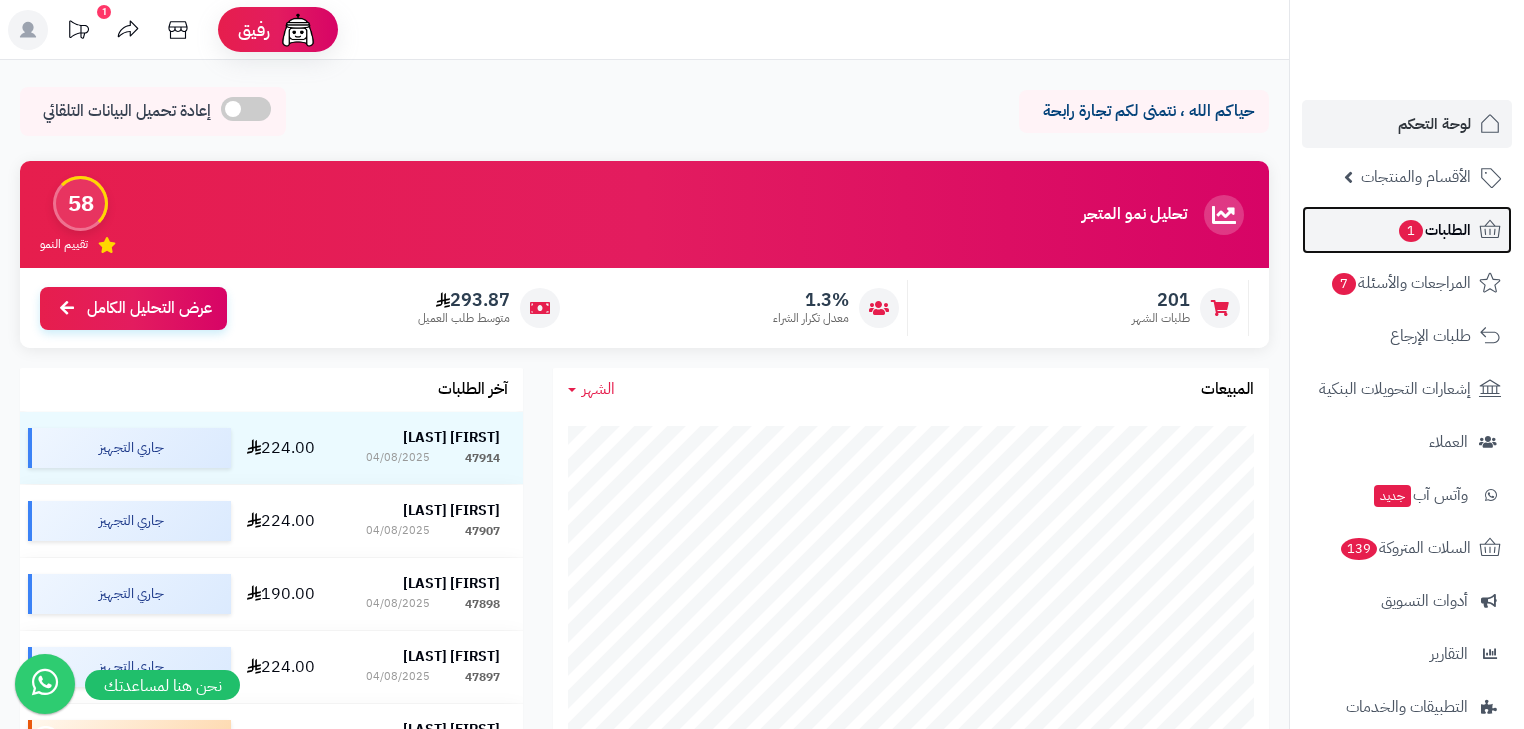 click on "الطلبات  1" at bounding box center [1434, 230] 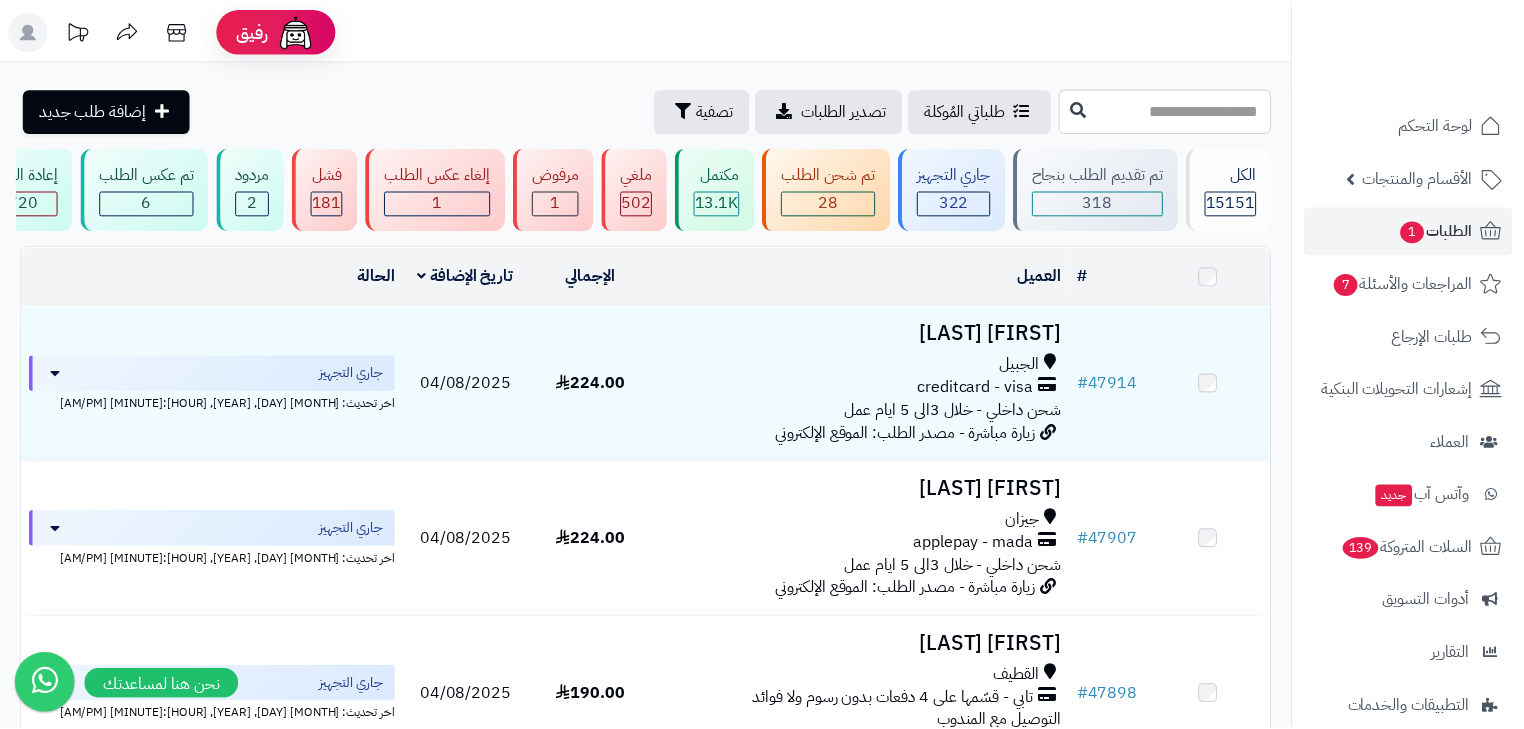 scroll, scrollTop: 0, scrollLeft: 0, axis: both 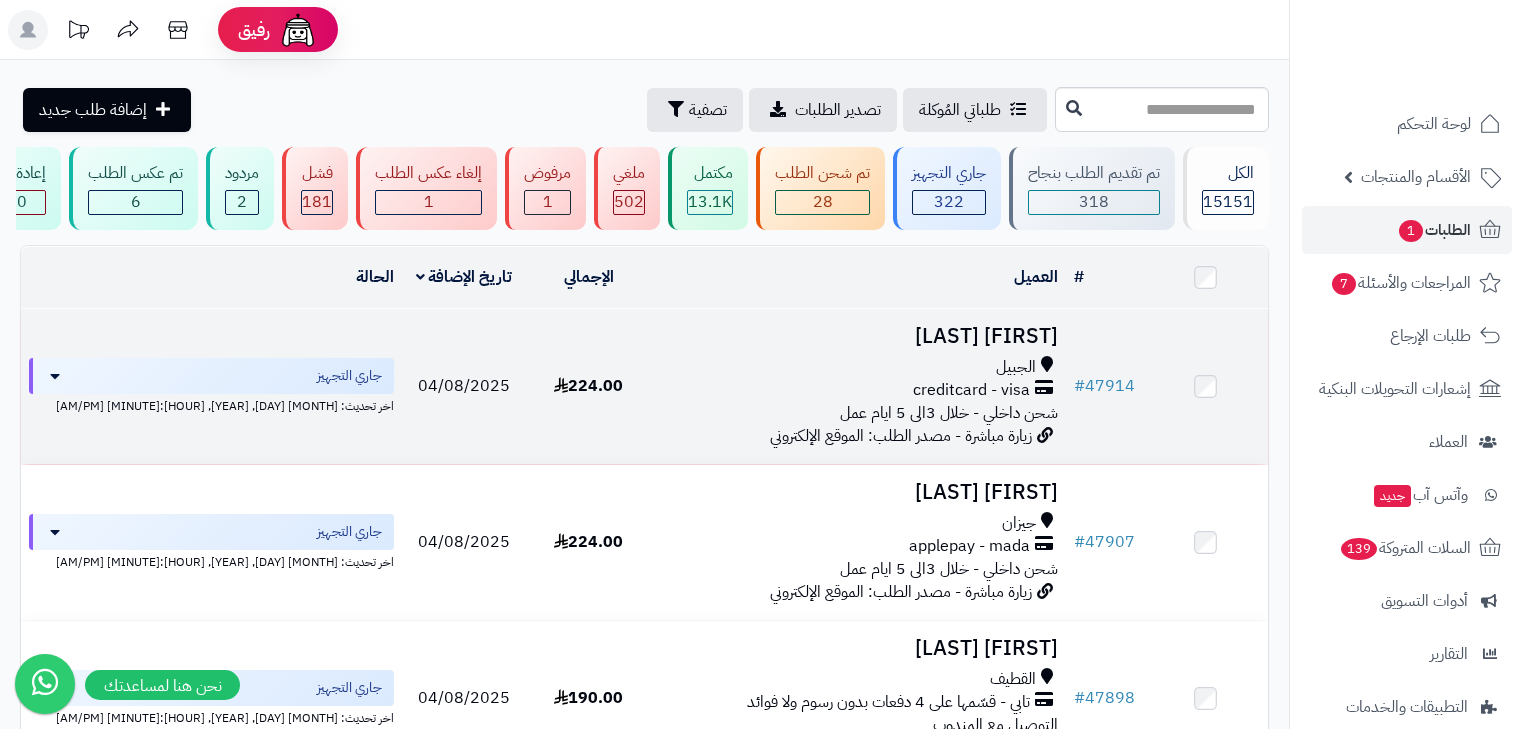 click on "الجبيل" at bounding box center (858, 367) 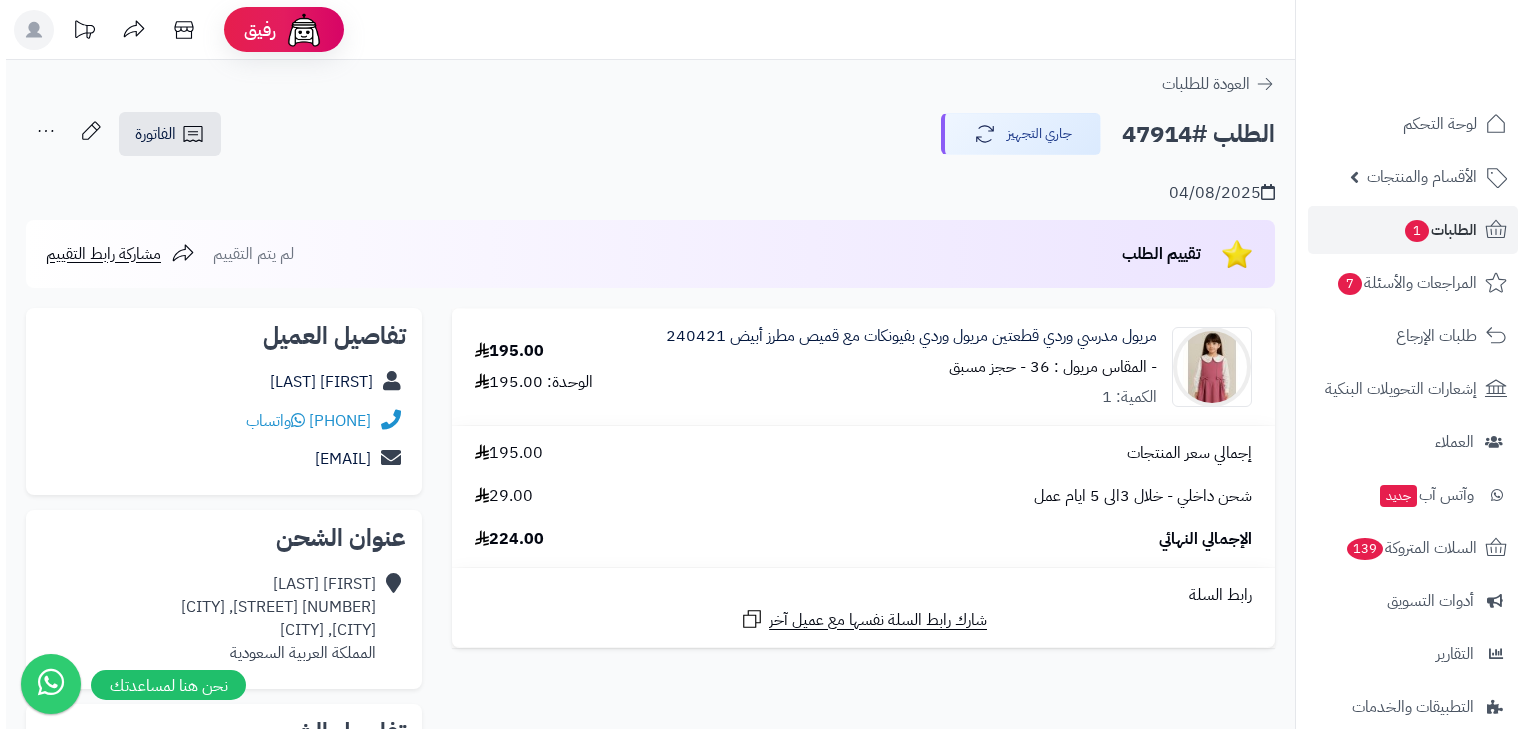 scroll, scrollTop: 0, scrollLeft: 0, axis: both 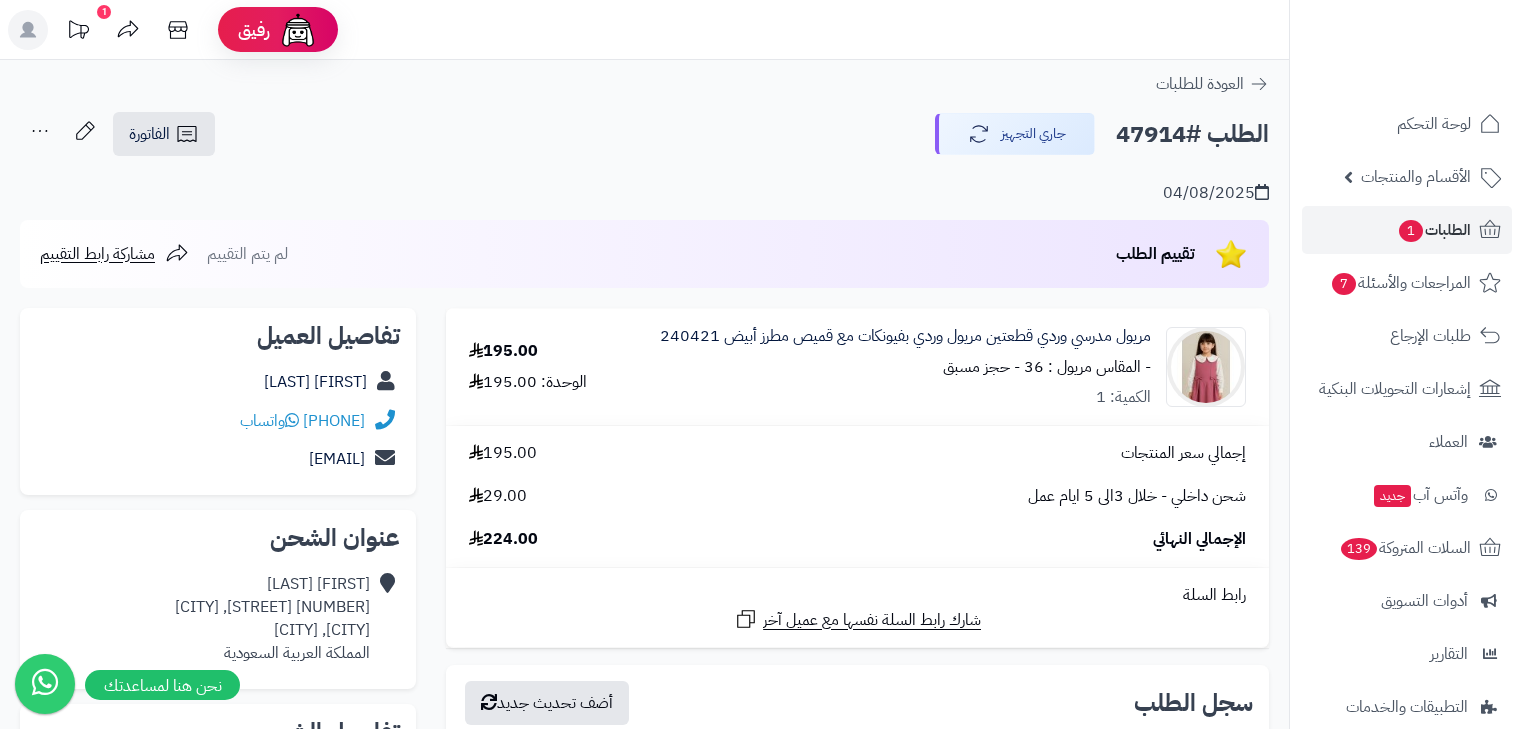 click 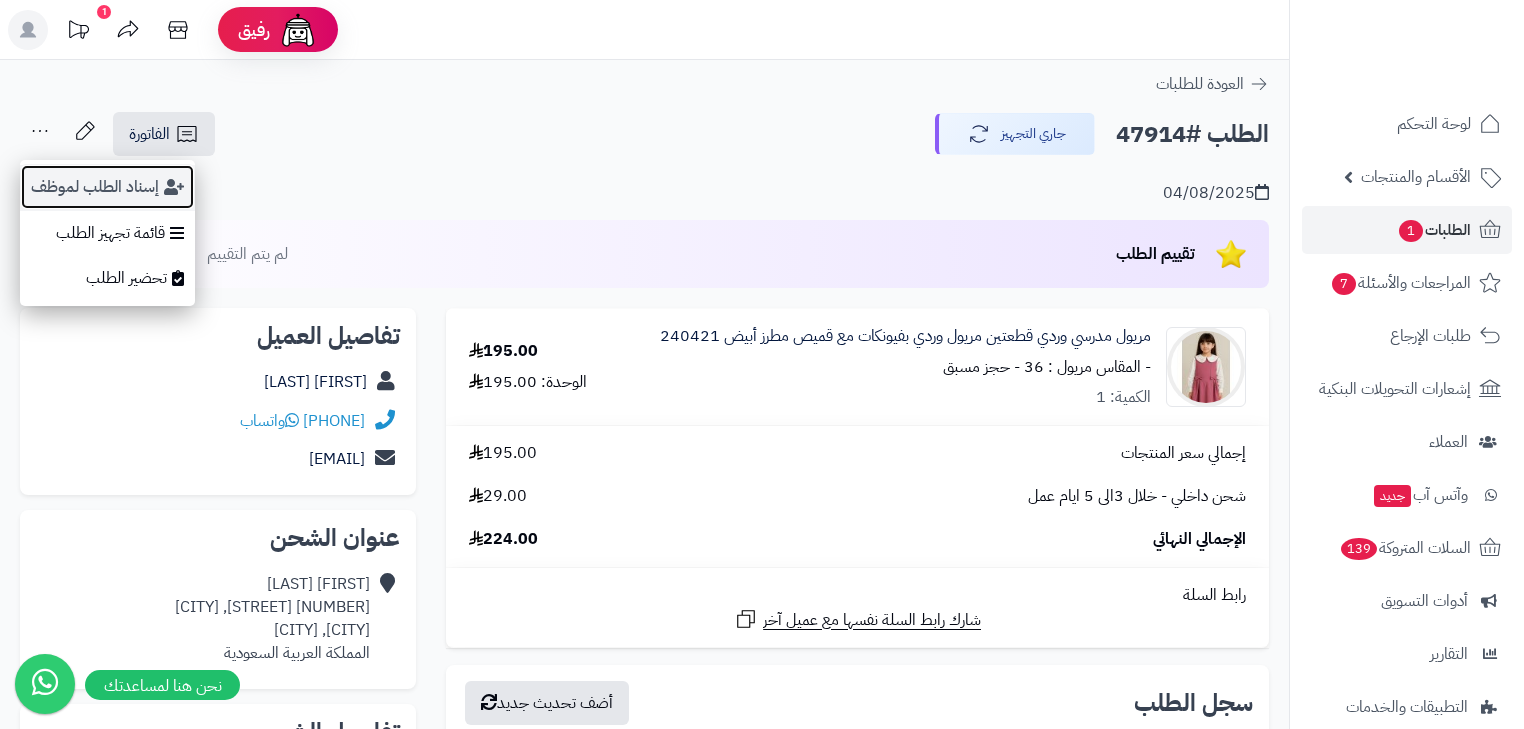 click on "إسناد الطلب لموظف" at bounding box center [107, 187] 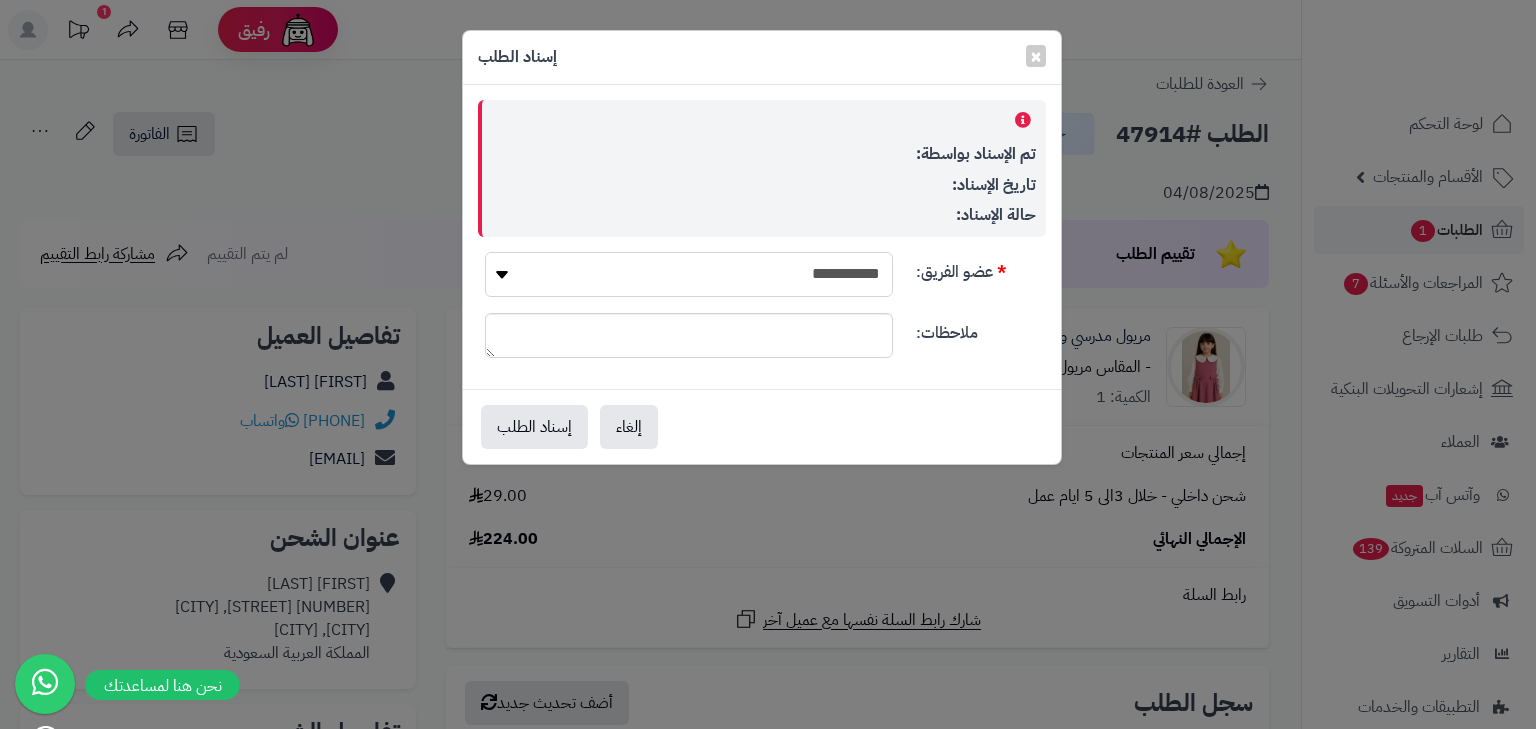 click on "**********" at bounding box center (689, 274) 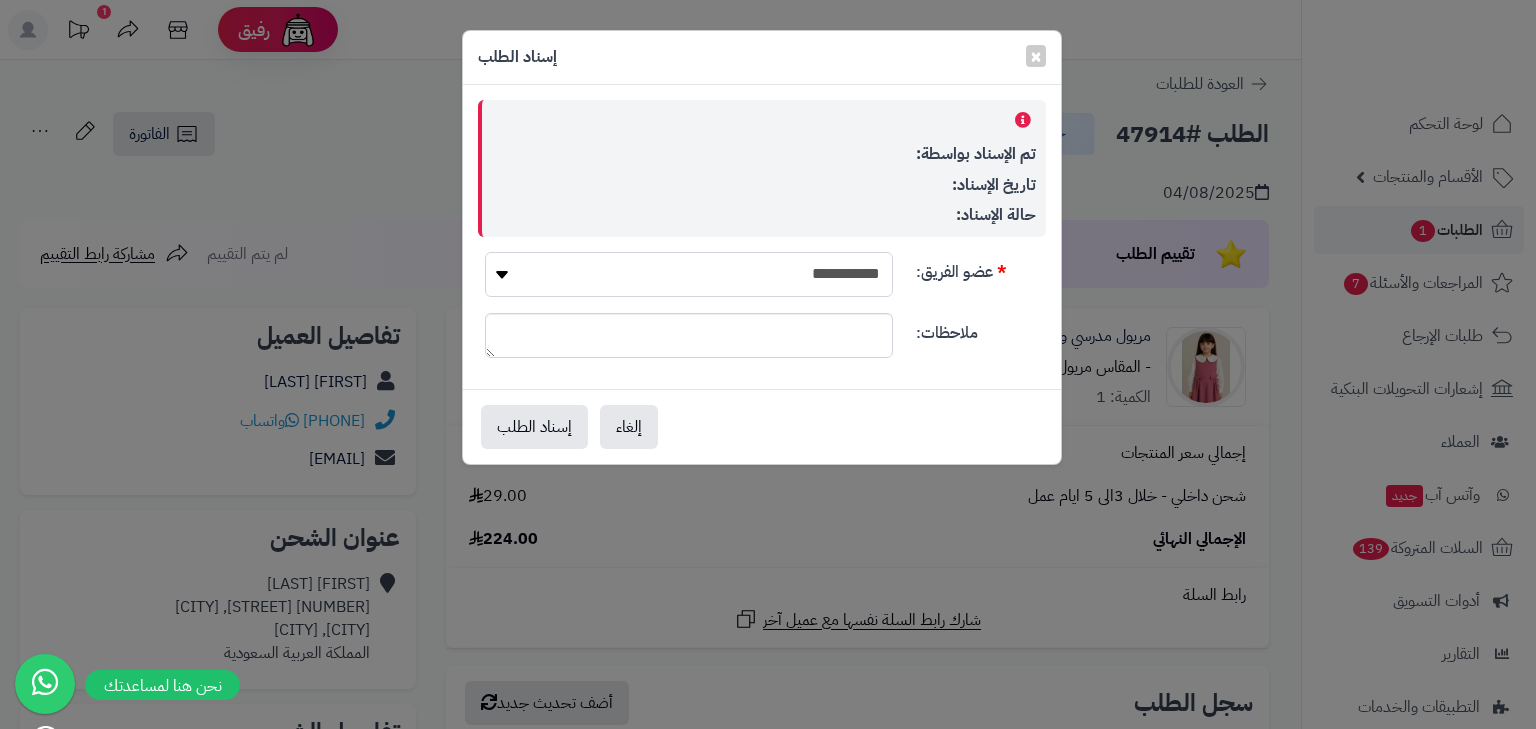 select on "*" 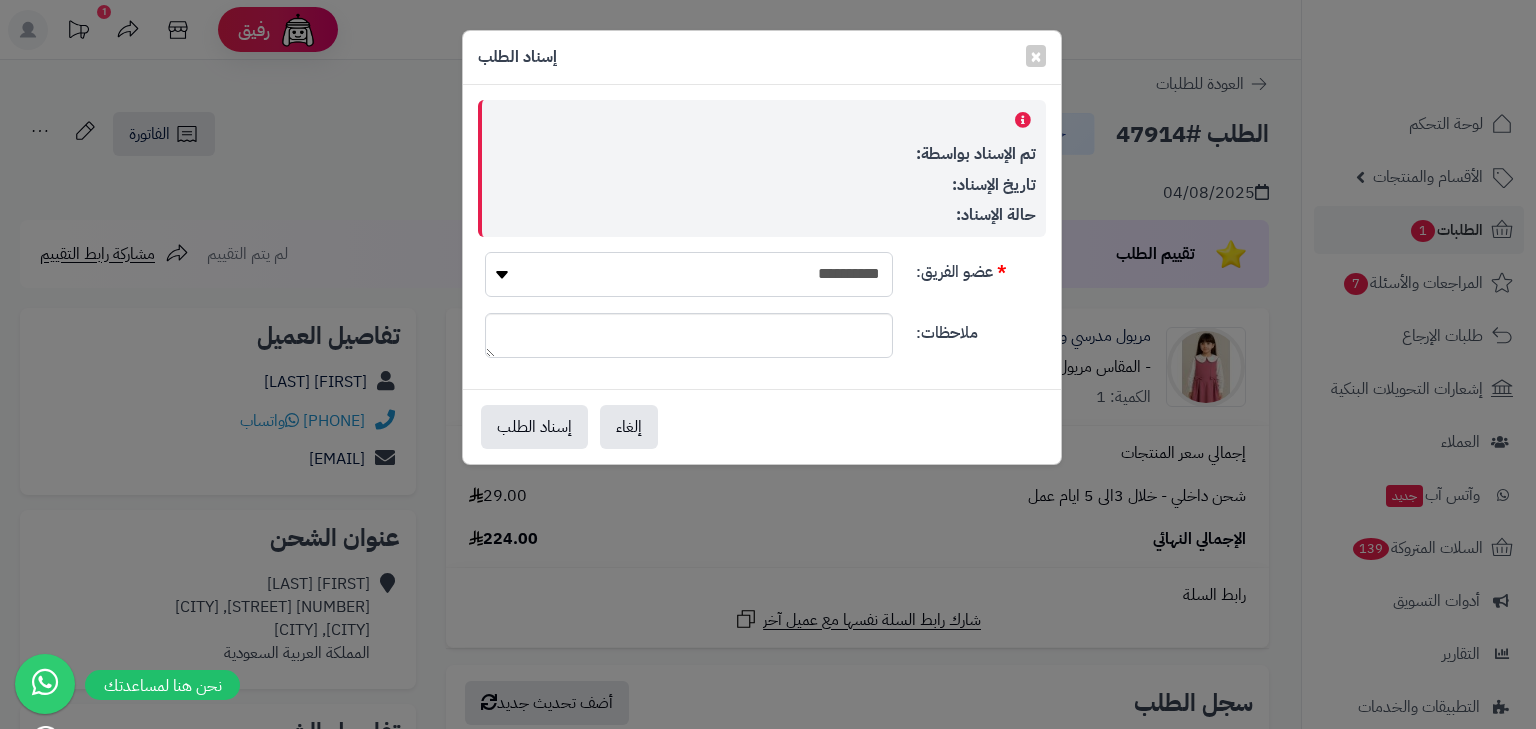 click on "**********" at bounding box center [689, 274] 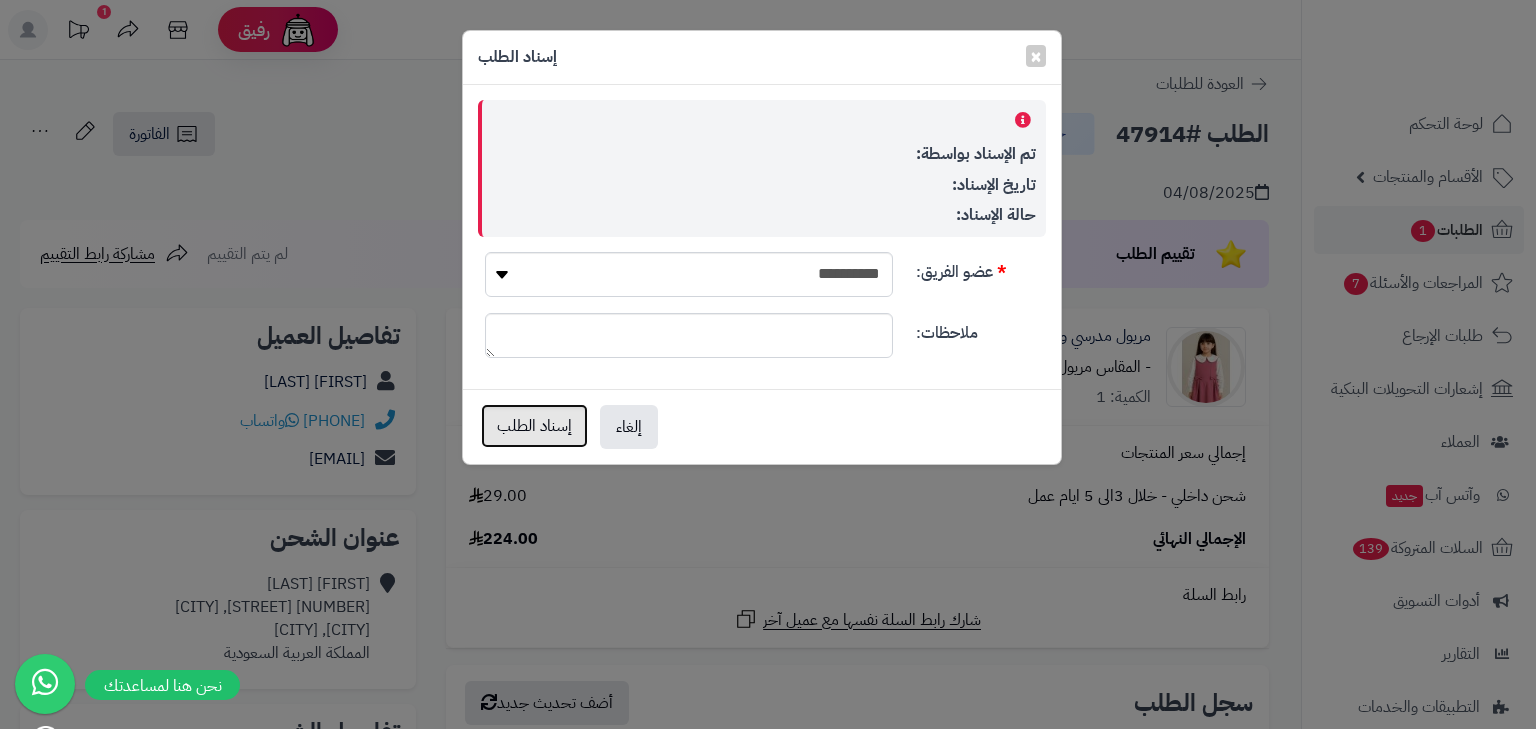 click on "إسناد الطلب" at bounding box center [534, 426] 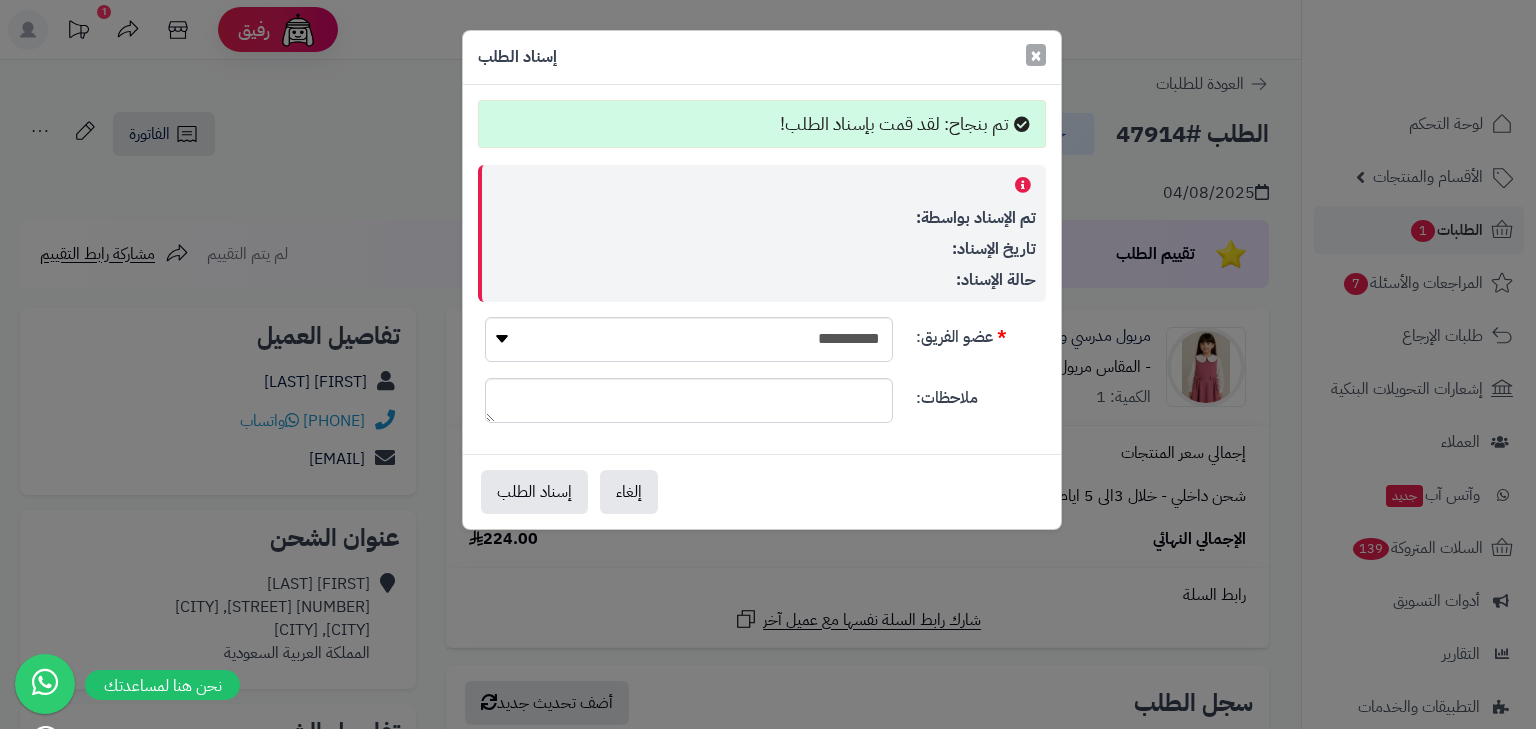 click on "×" at bounding box center [1036, 55] 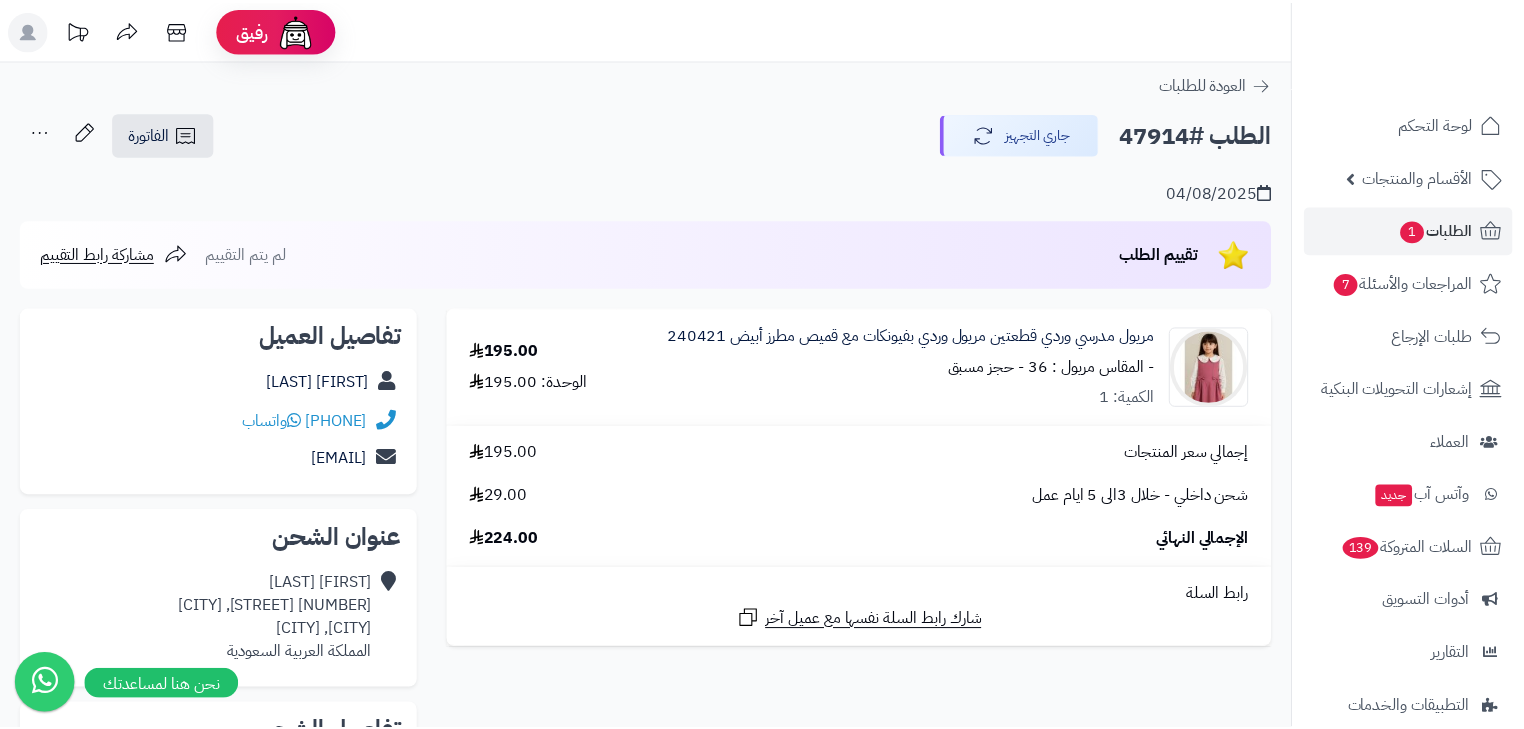 scroll, scrollTop: 0, scrollLeft: 0, axis: both 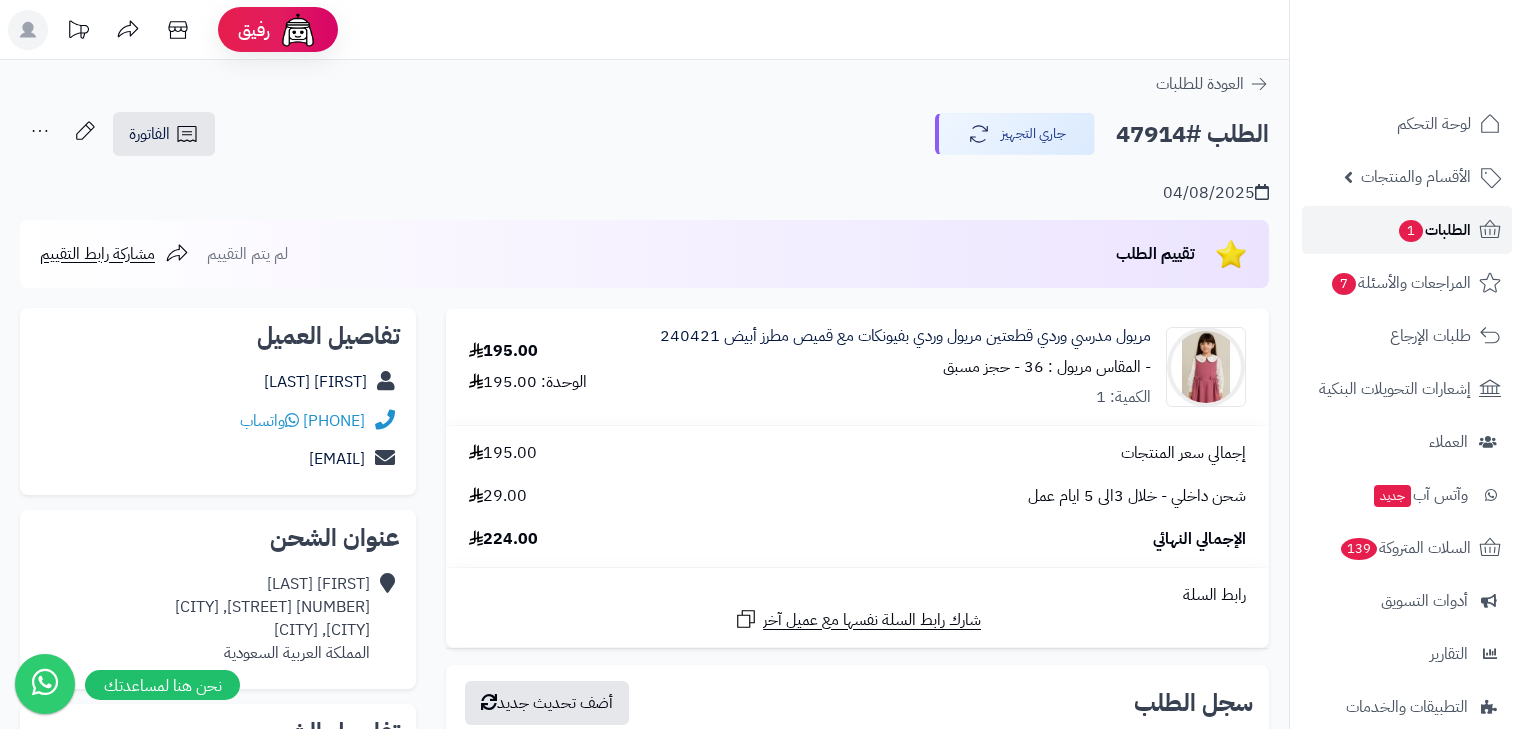 click on "الطلبات  1" at bounding box center [1434, 230] 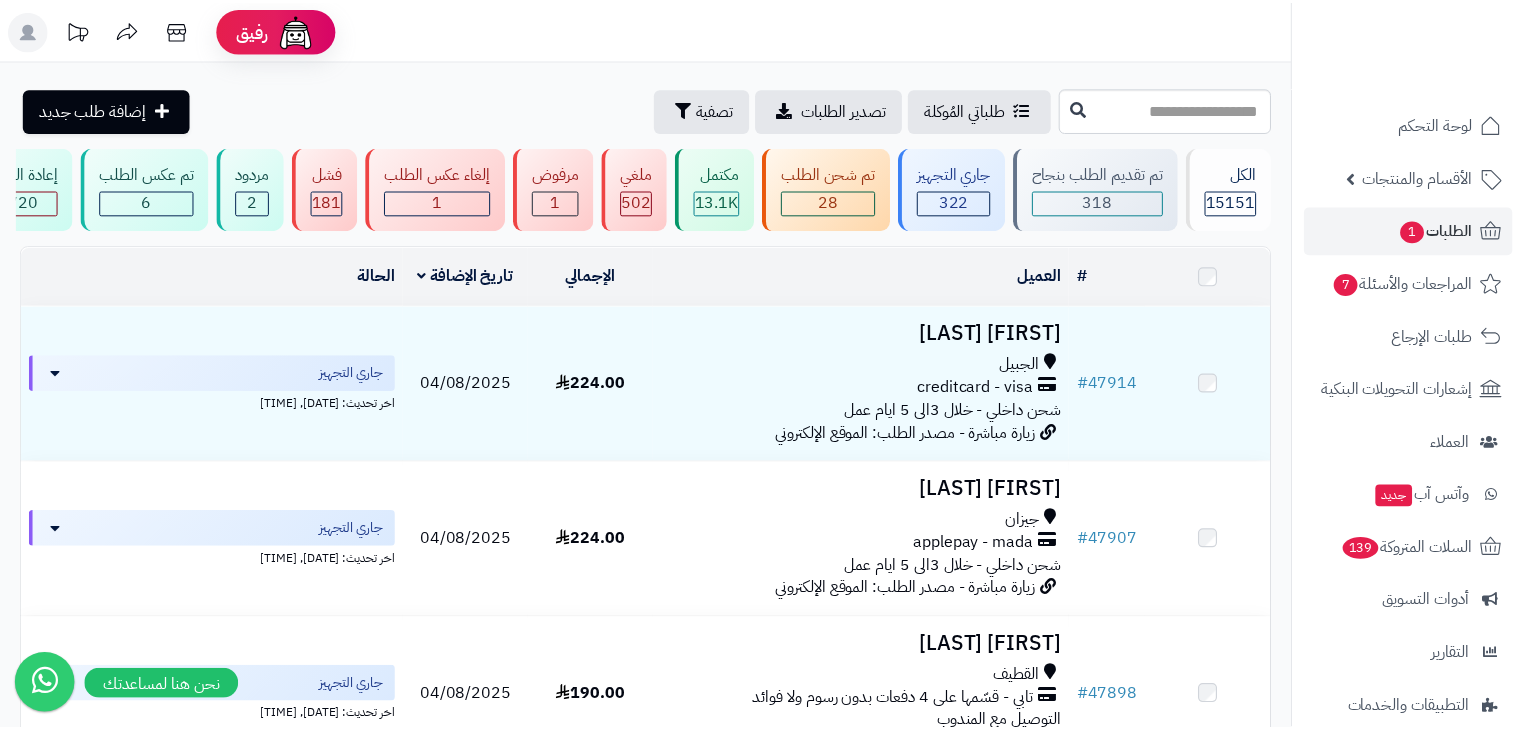 scroll, scrollTop: 0, scrollLeft: 0, axis: both 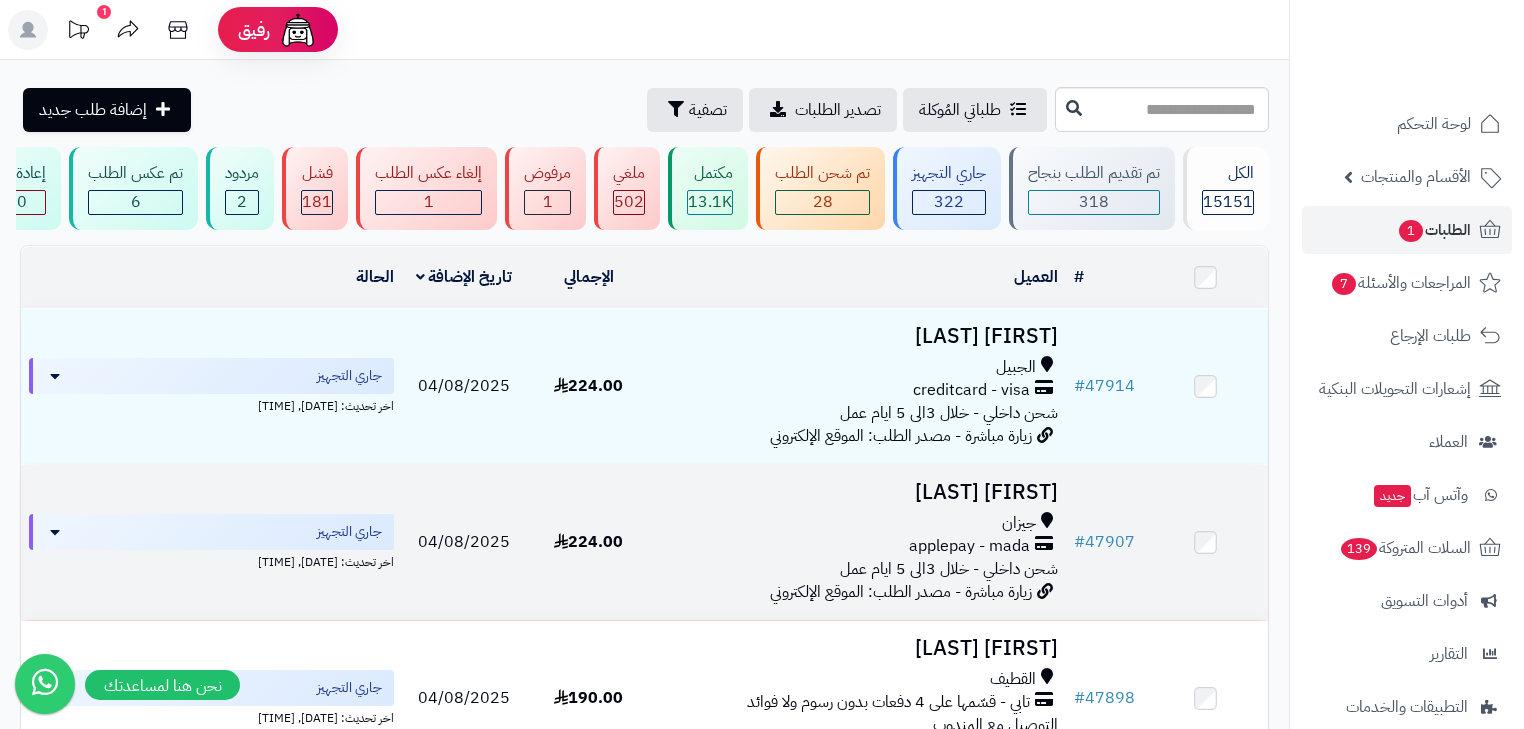 click on "مريم سرحاني
جيزان
applepay - mada
شحن داخلي  - خلال 3الى 5 ايام عمل
زيارة مباشرة       -
مصدر الطلب:
الموقع الإلكتروني" at bounding box center [858, 542] 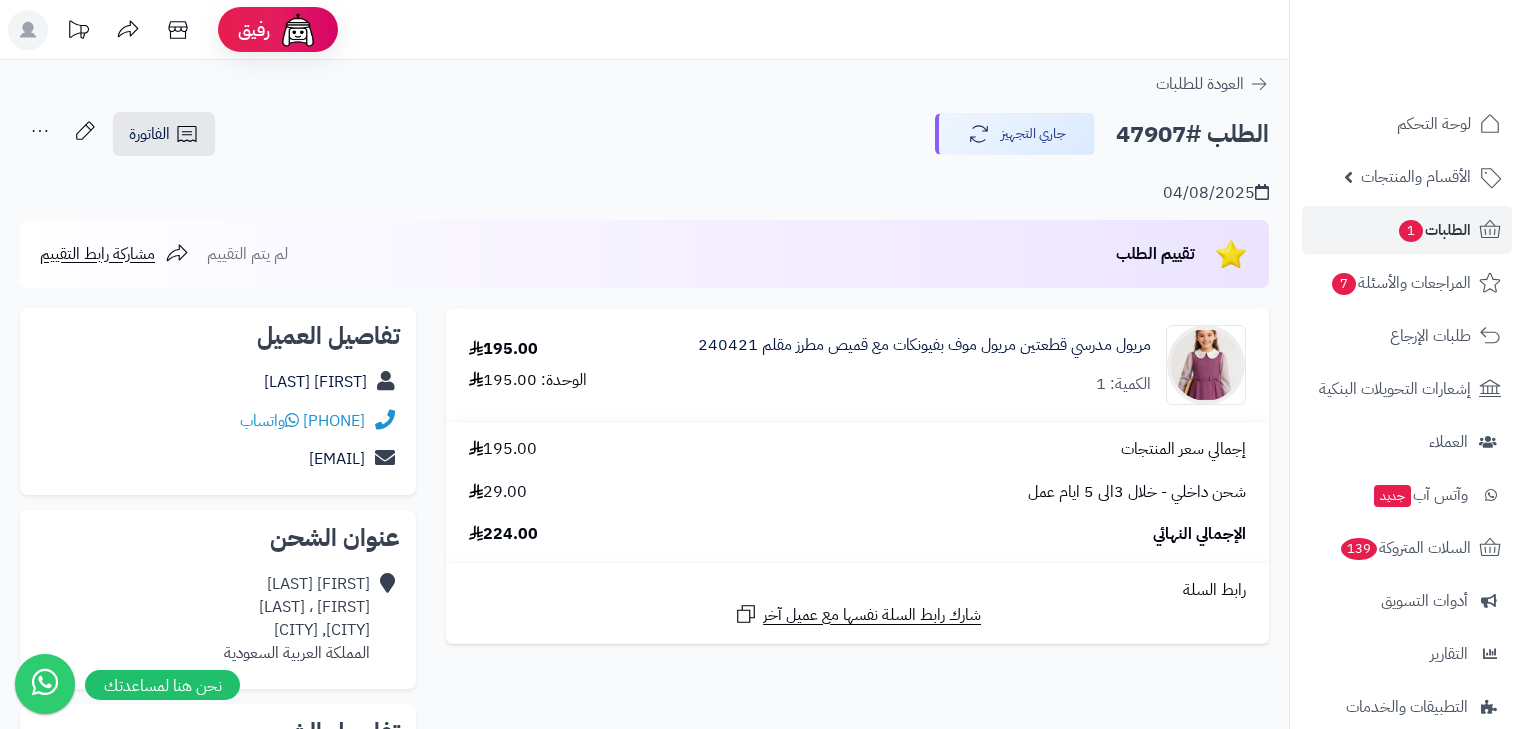 scroll, scrollTop: 0, scrollLeft: 0, axis: both 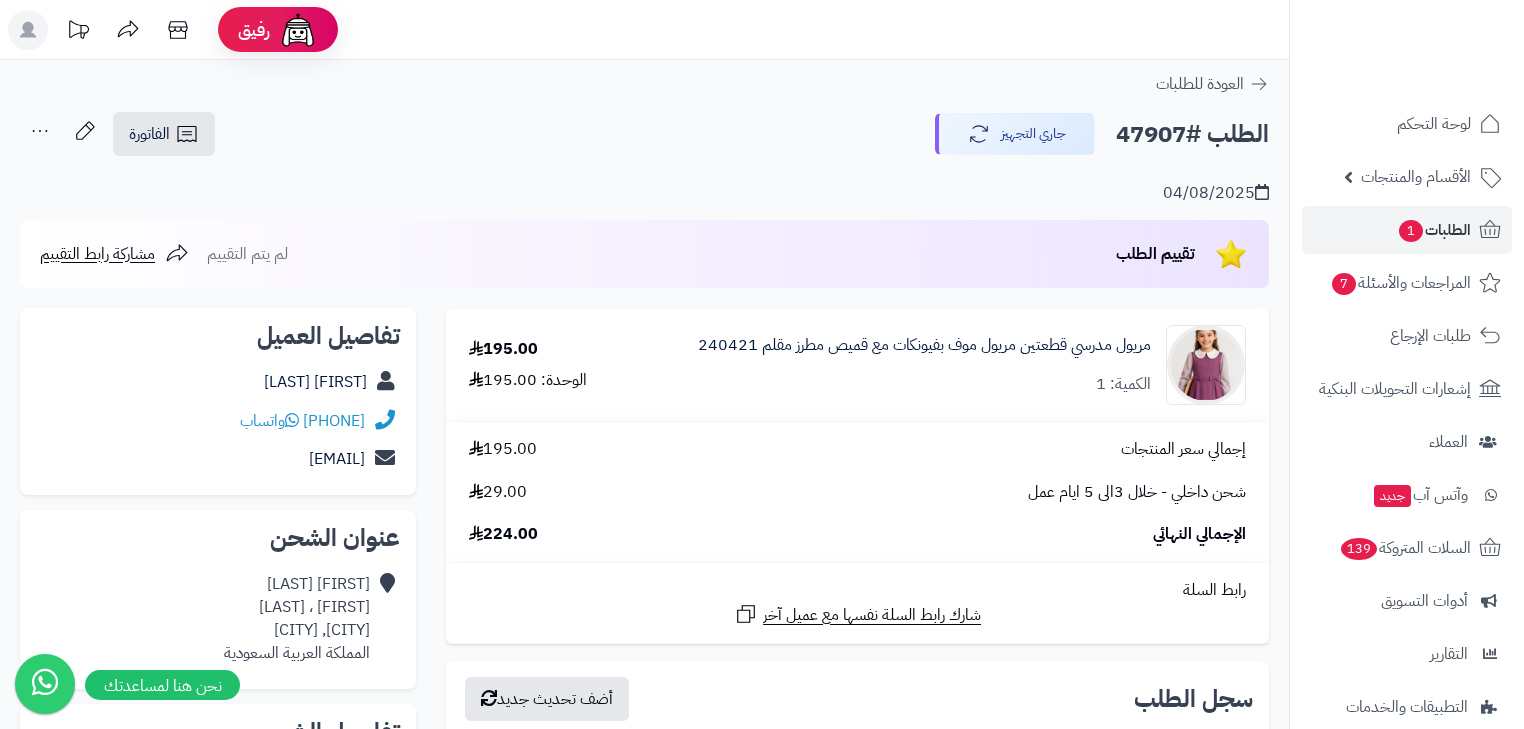 click 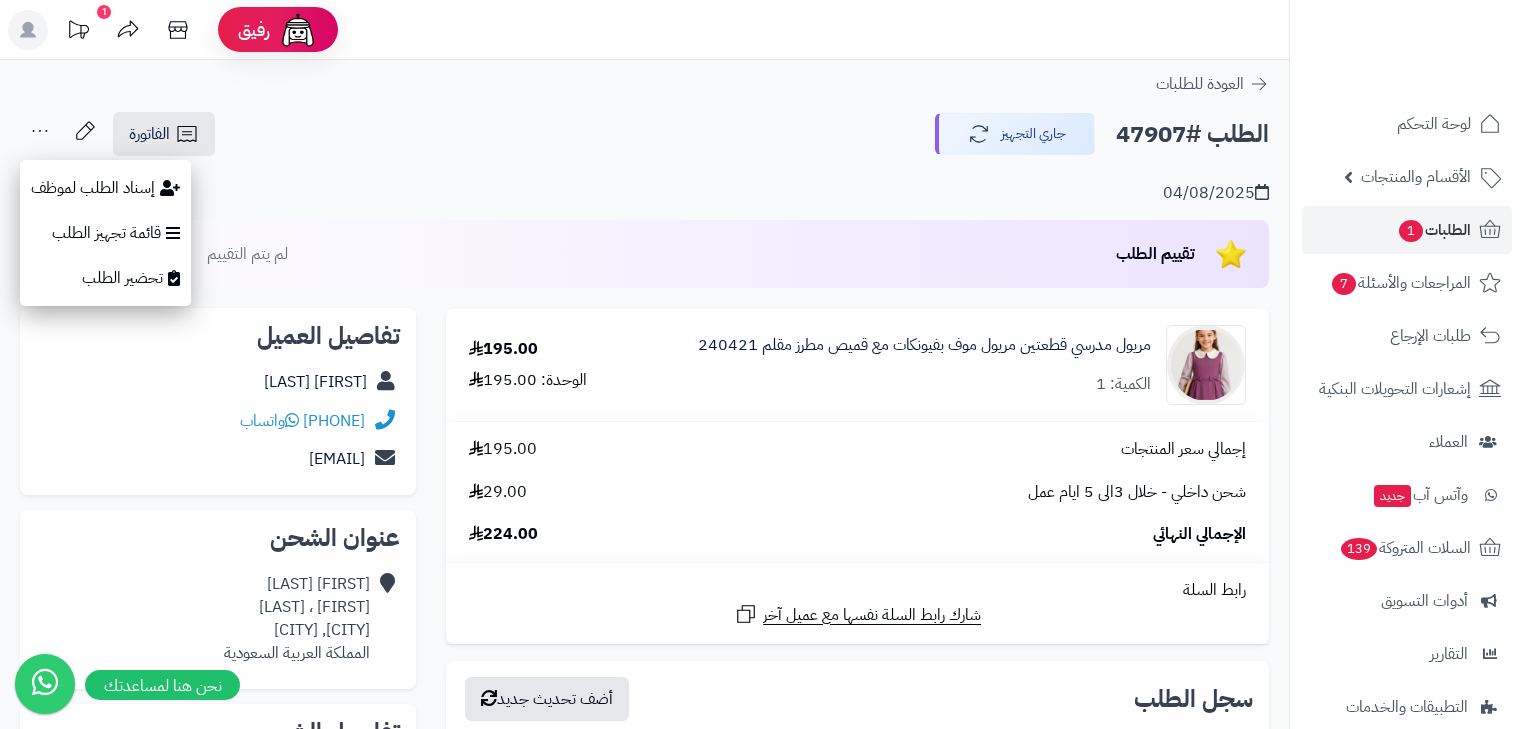 click on "04/08/2025" at bounding box center (644, 181) 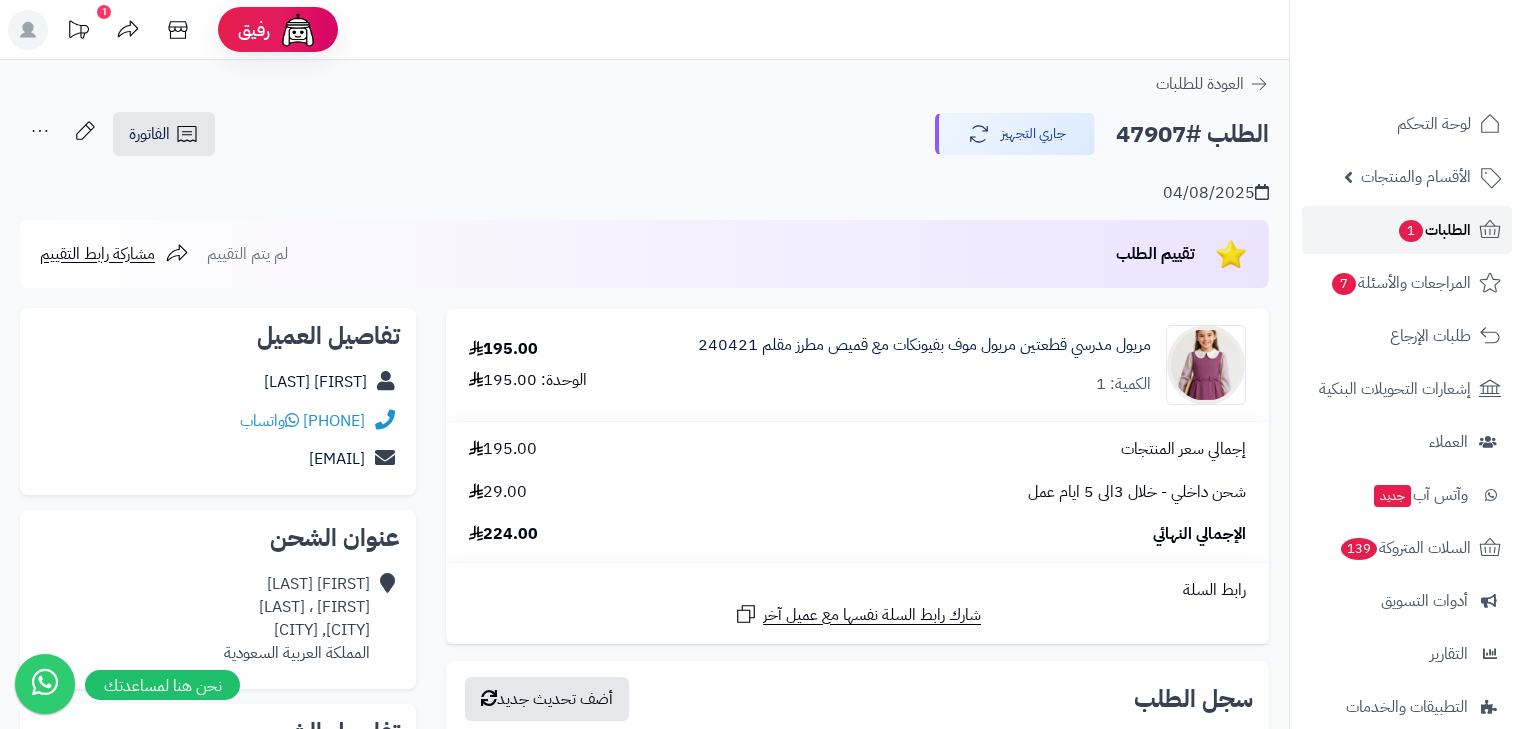 click on "الطلبات  1" at bounding box center (1434, 230) 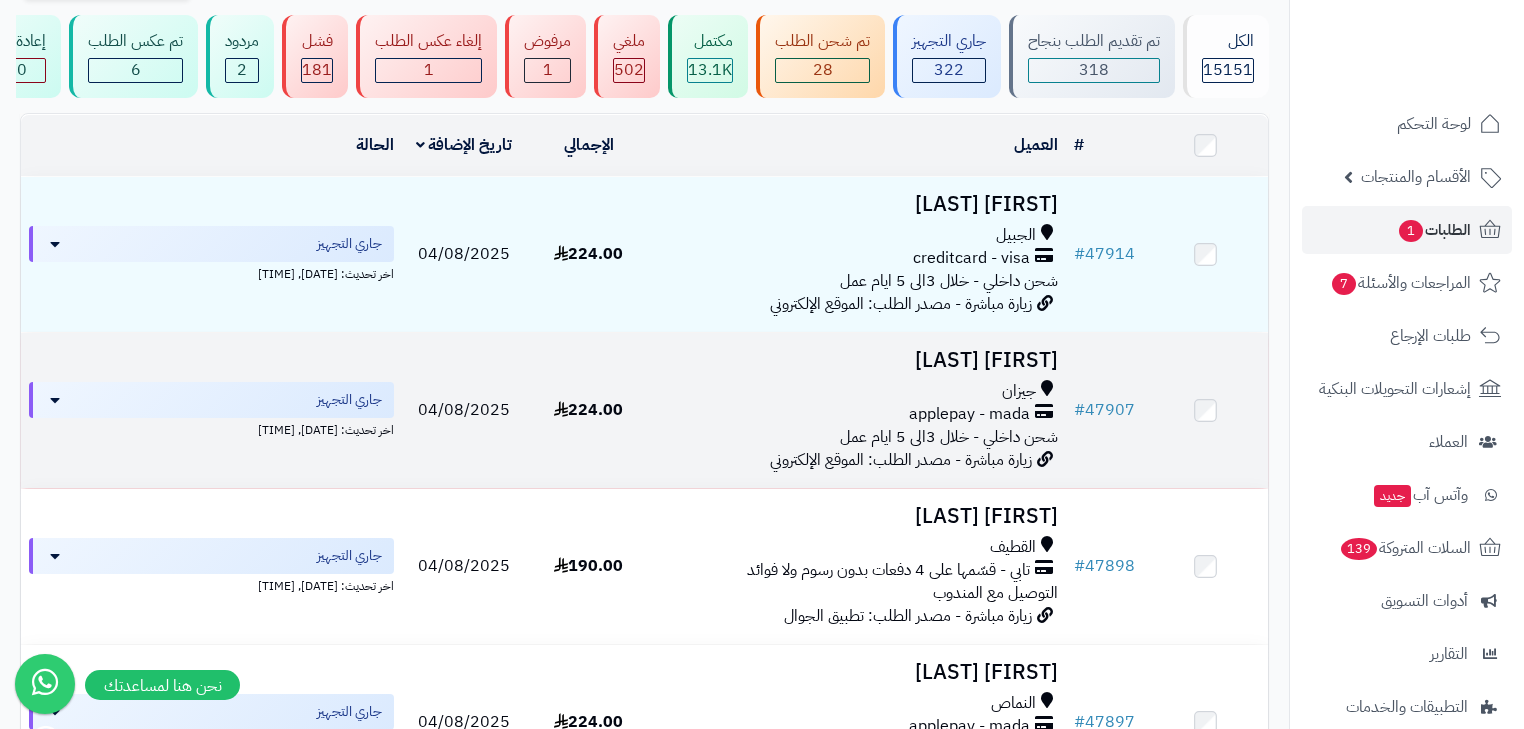 scroll, scrollTop: 160, scrollLeft: 0, axis: vertical 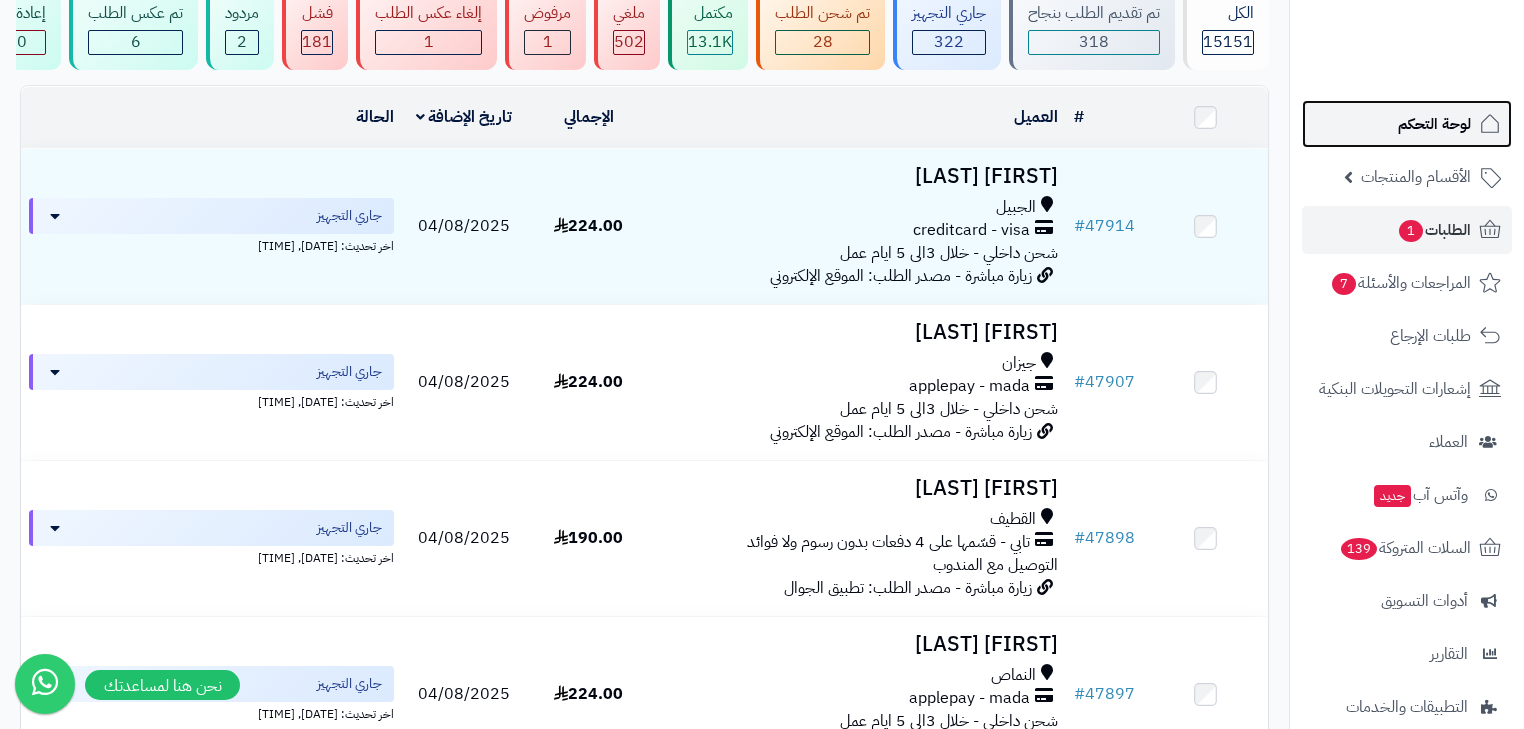 click on "لوحة التحكم" at bounding box center (1434, 124) 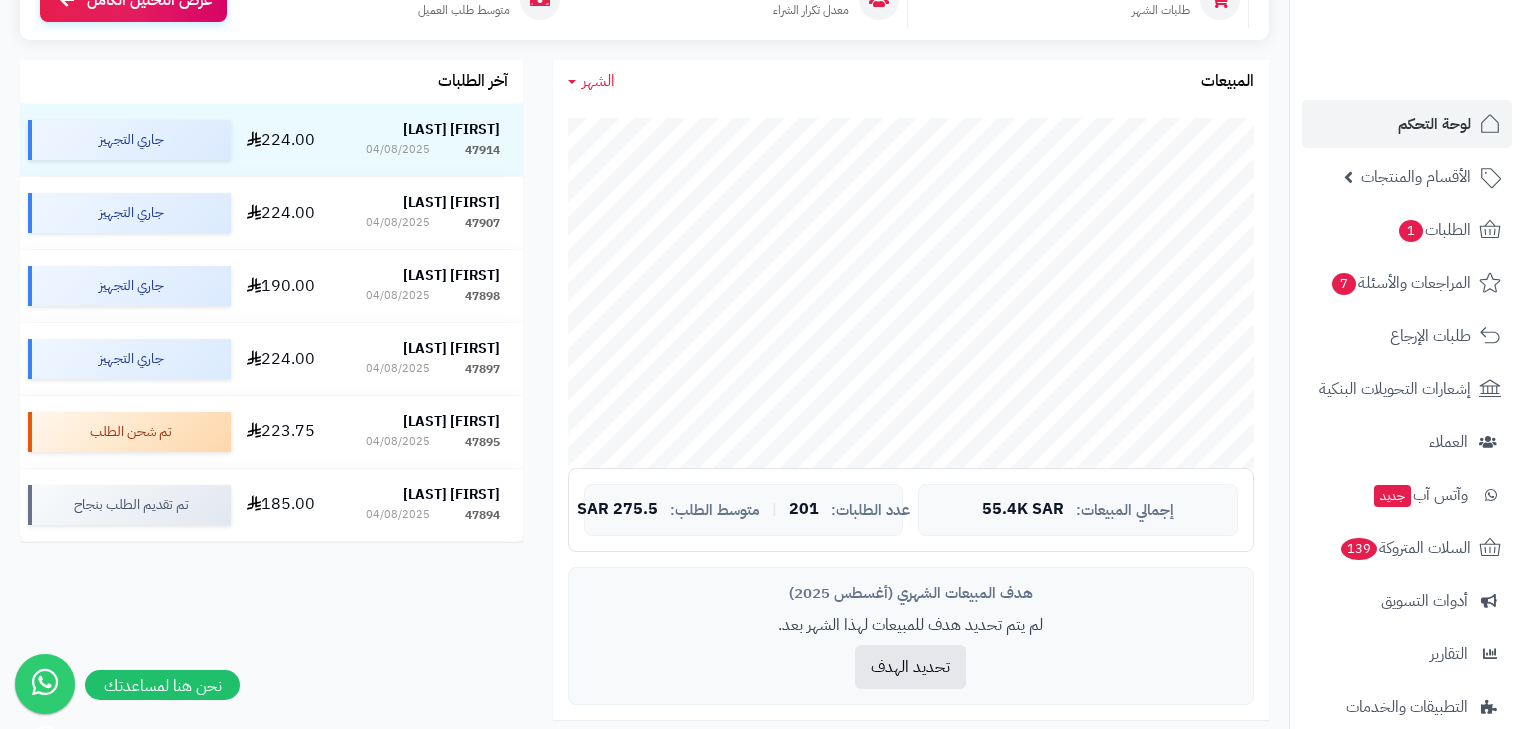 scroll, scrollTop: 320, scrollLeft: 0, axis: vertical 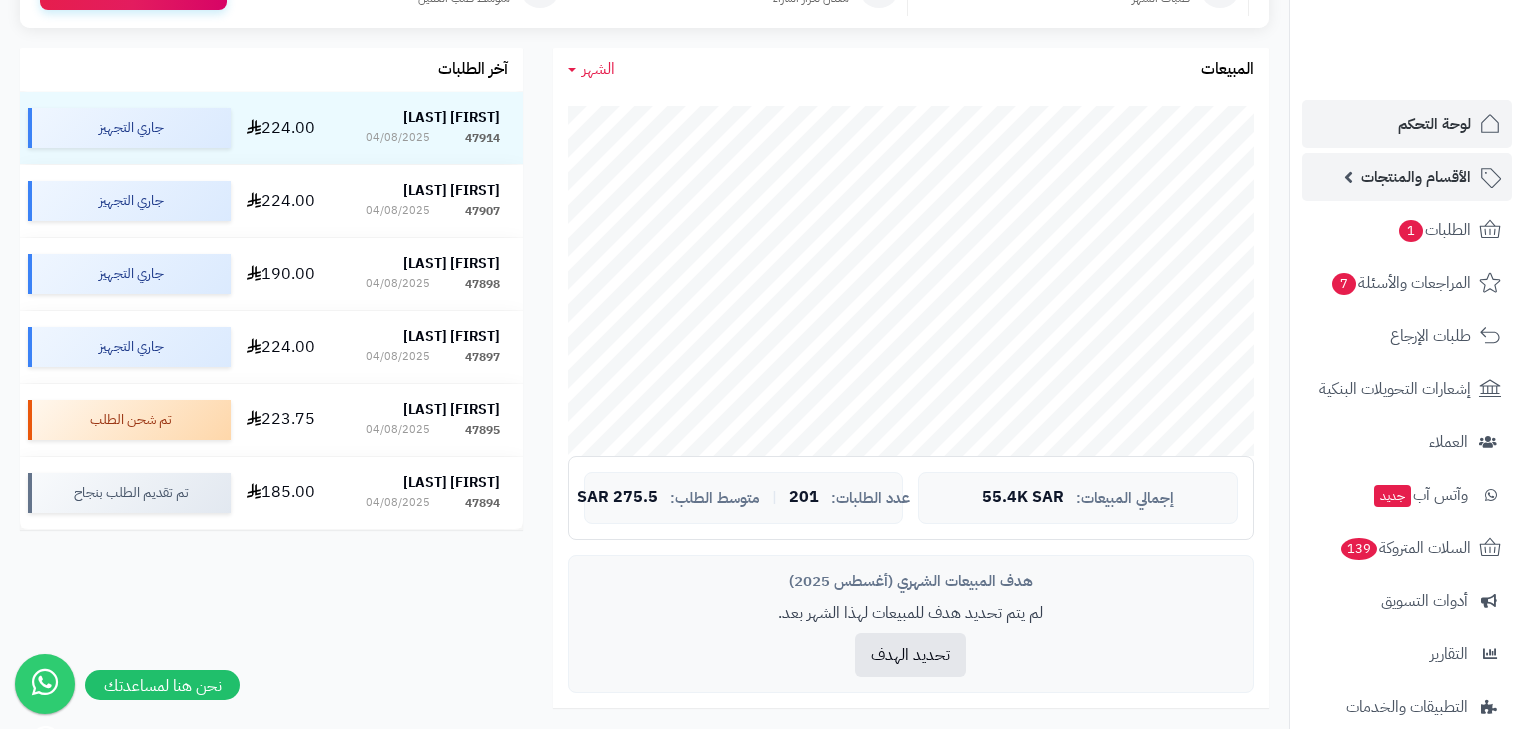 click on "الأقسام والمنتجات" at bounding box center (1416, 177) 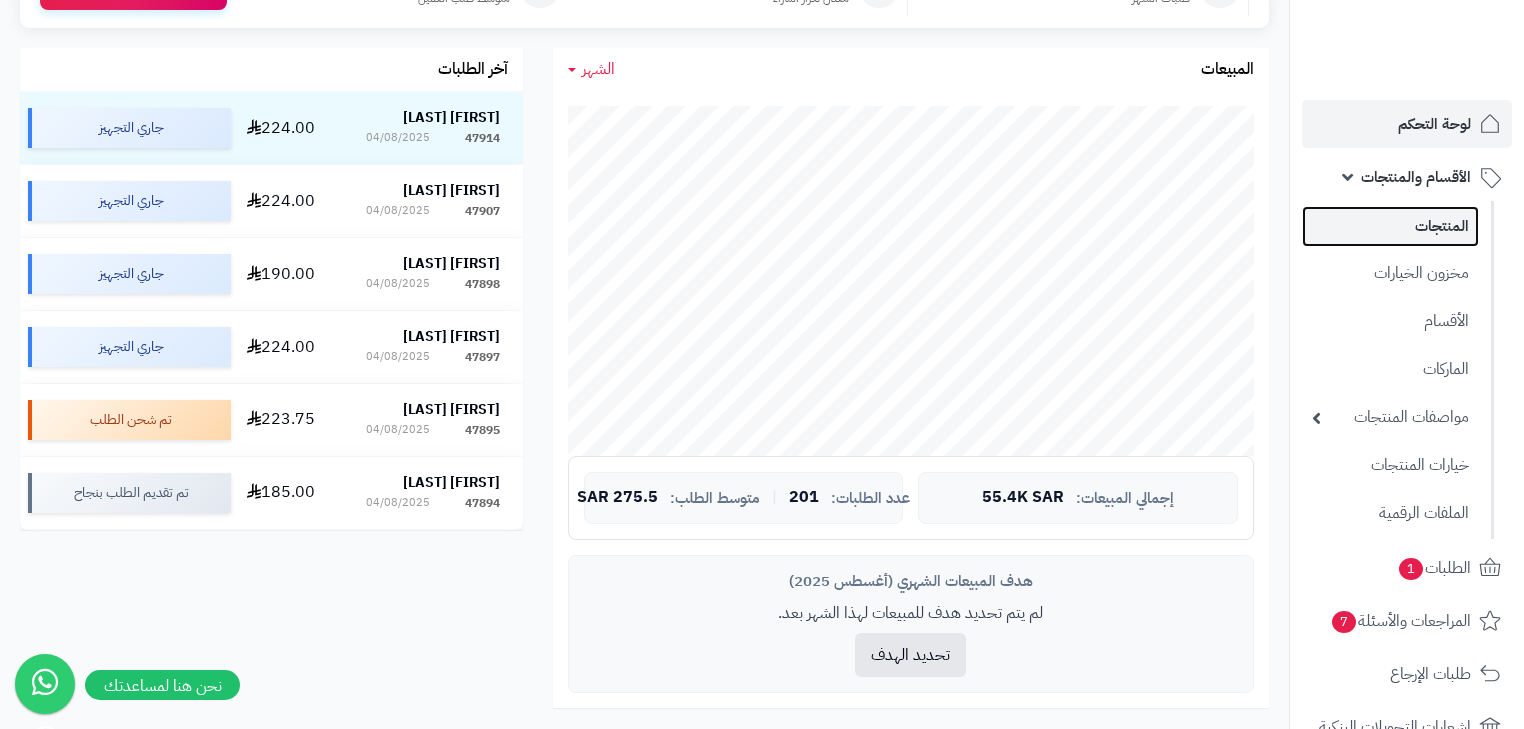 click on "المنتجات" at bounding box center (1390, 226) 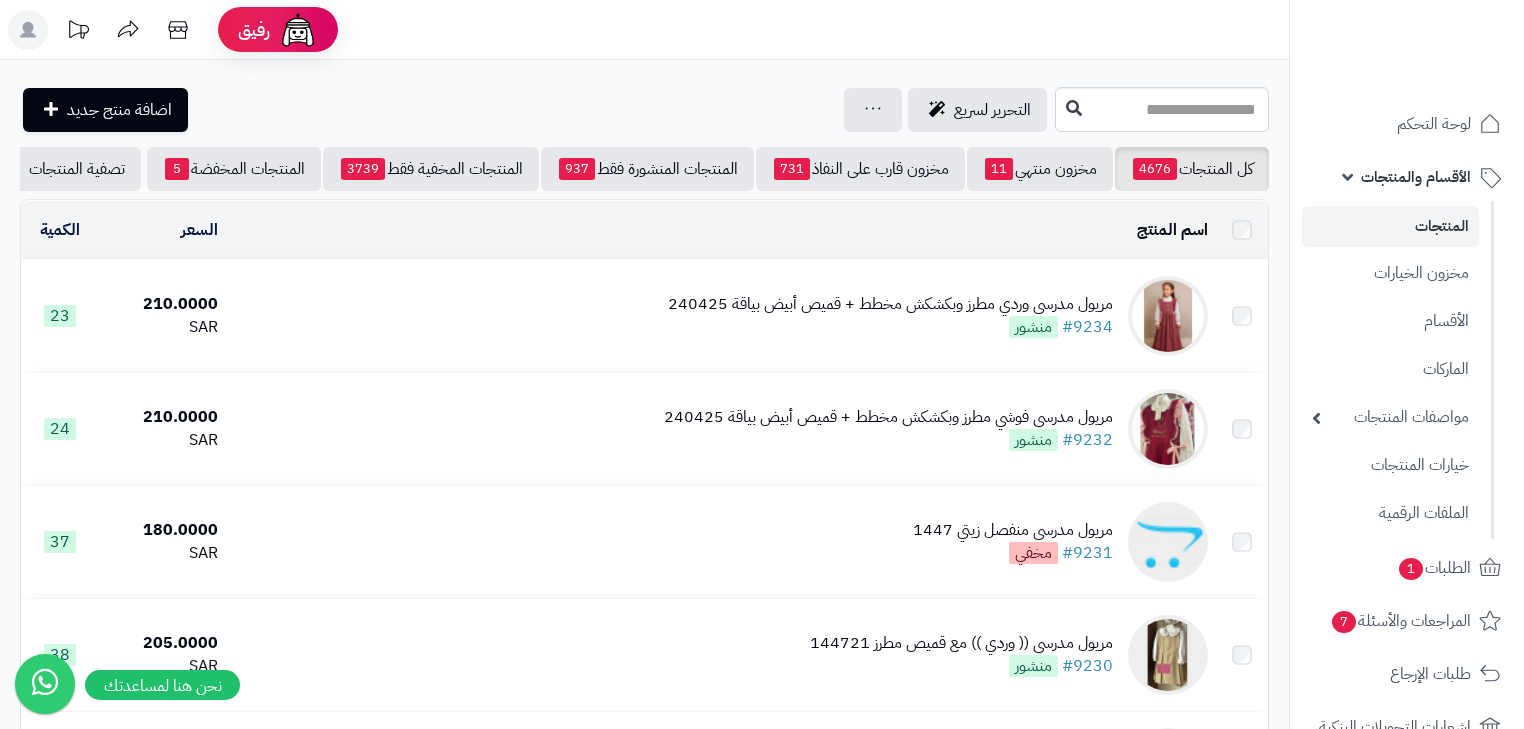 scroll, scrollTop: 0, scrollLeft: 0, axis: both 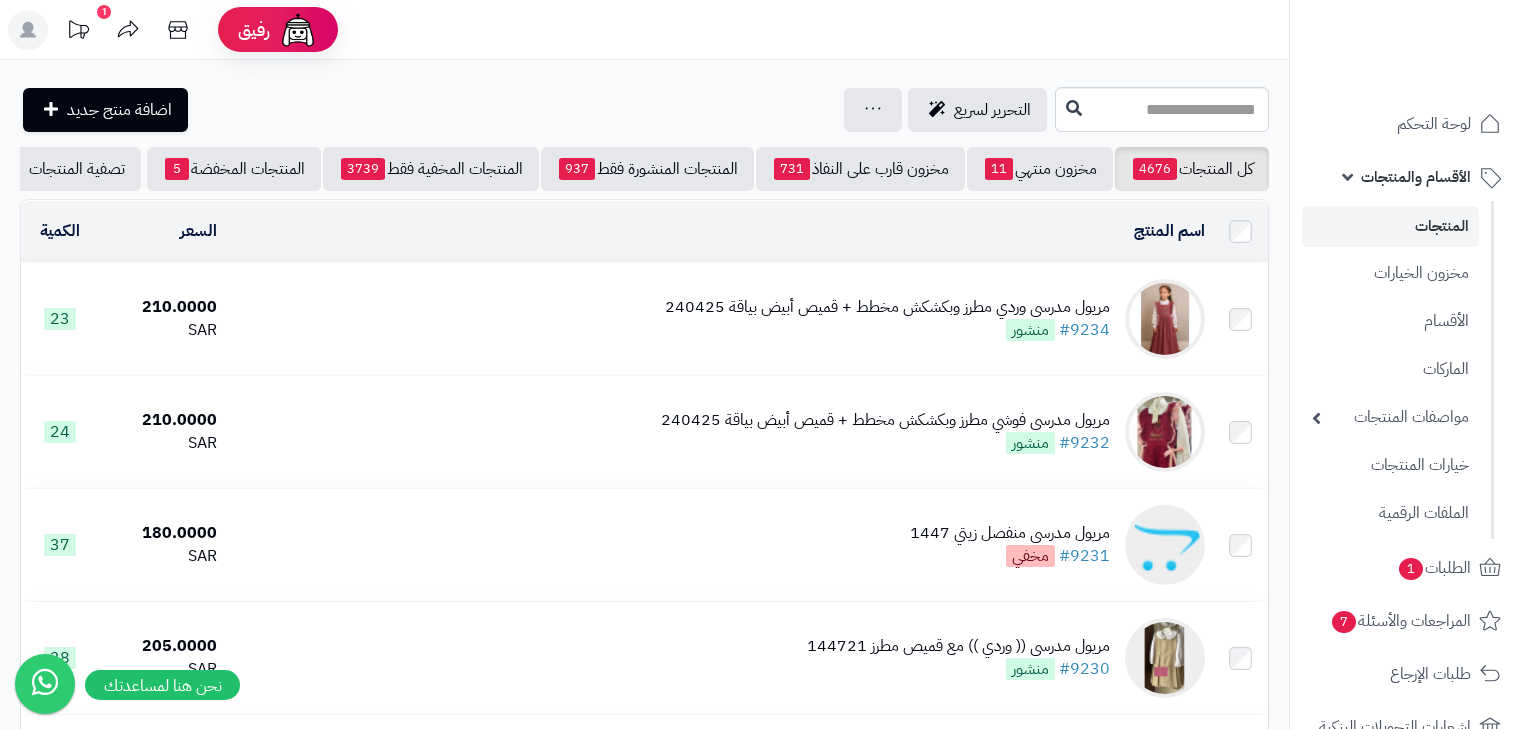 click on "مريول مدرسي وردي مطرز  وبكشكش مخطط + قميص أبيض بياقة   240425" at bounding box center [887, 307] 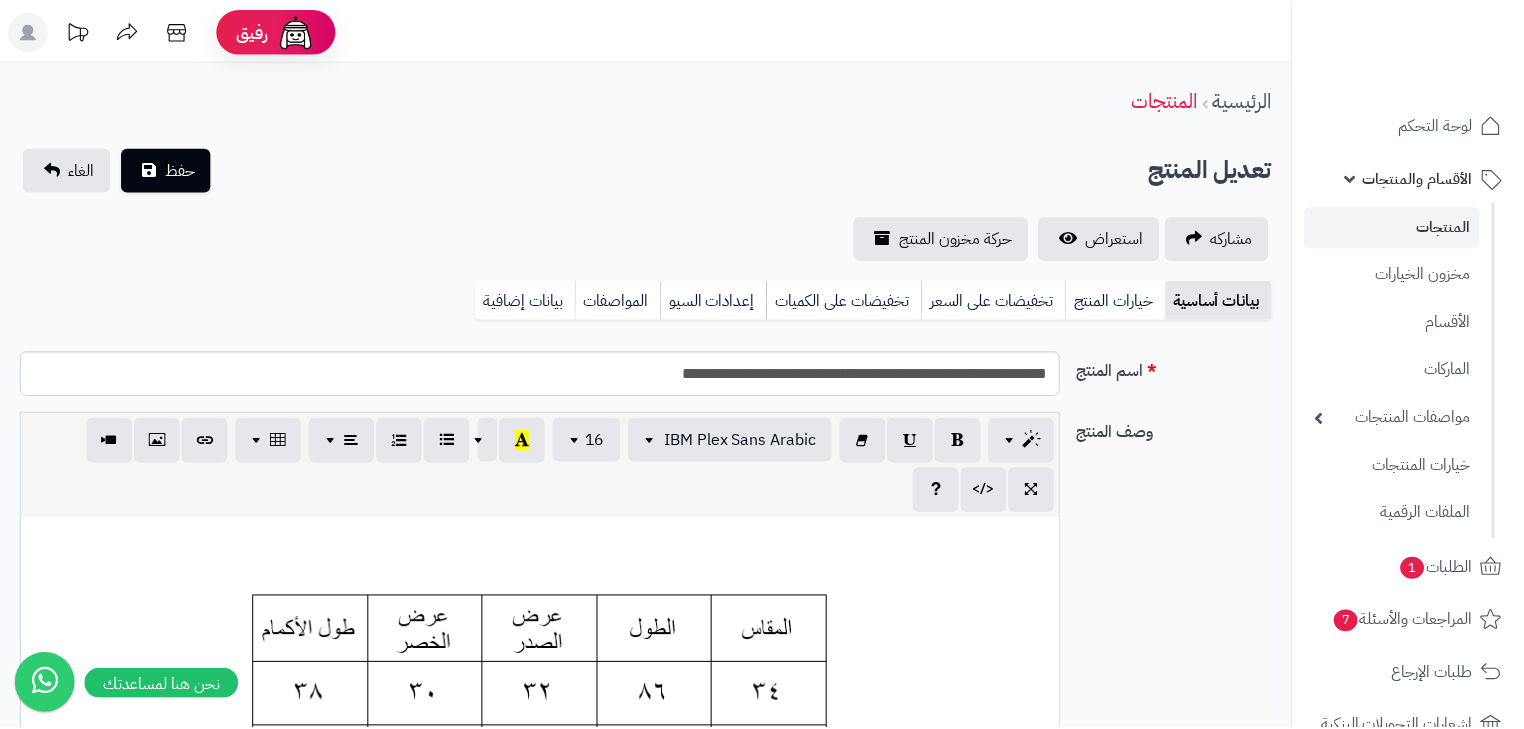 scroll, scrollTop: 0, scrollLeft: 0, axis: both 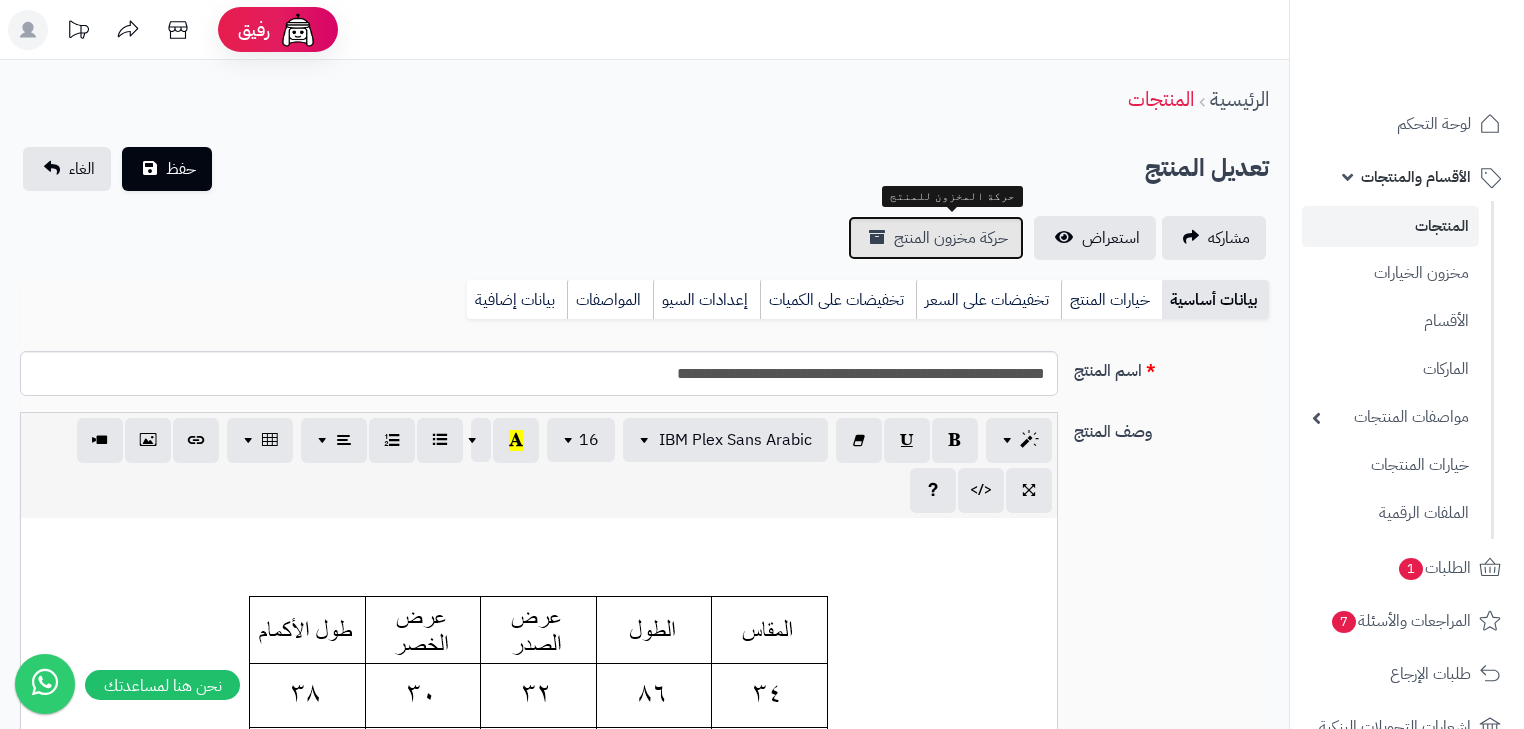 click on "حركة مخزون المنتج" at bounding box center (951, 238) 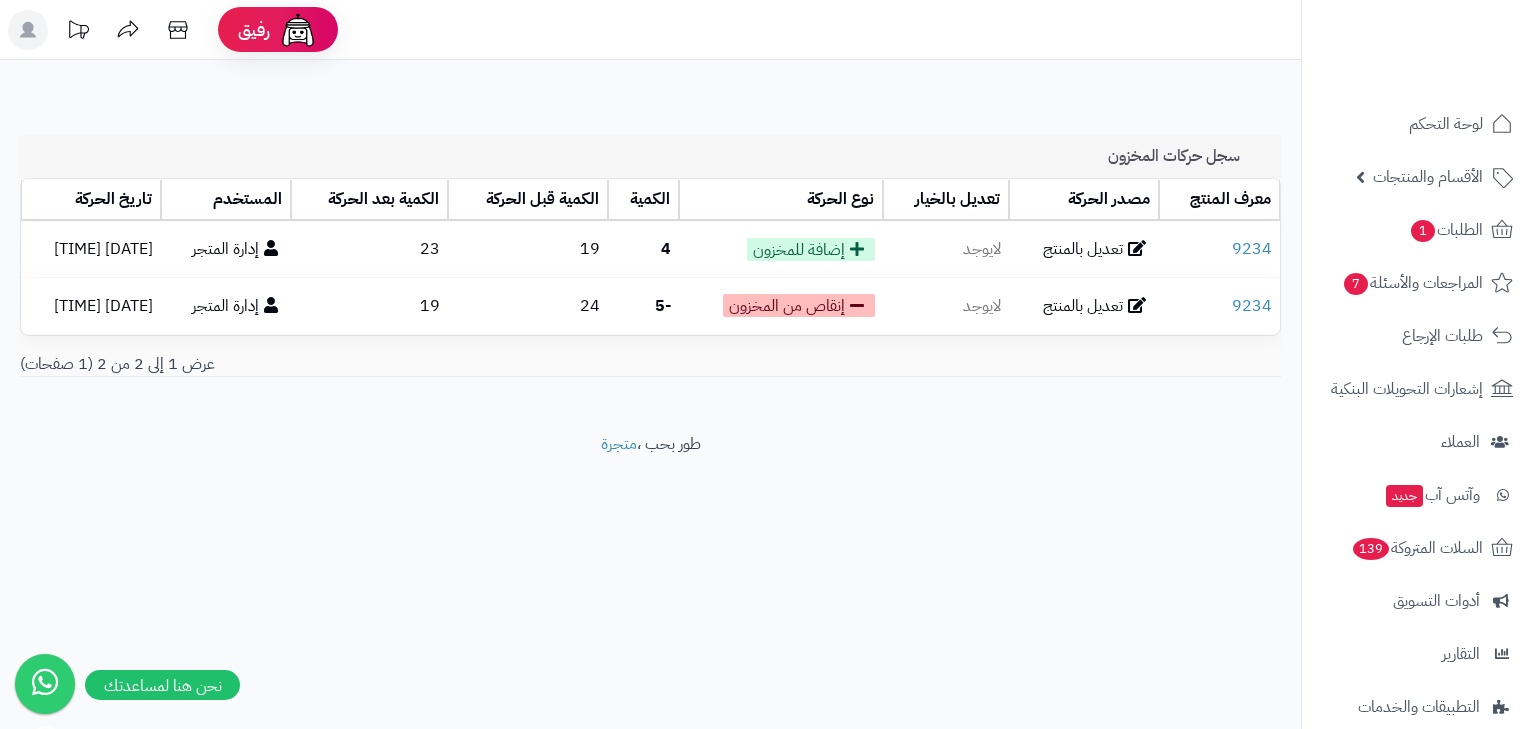 scroll, scrollTop: 0, scrollLeft: 0, axis: both 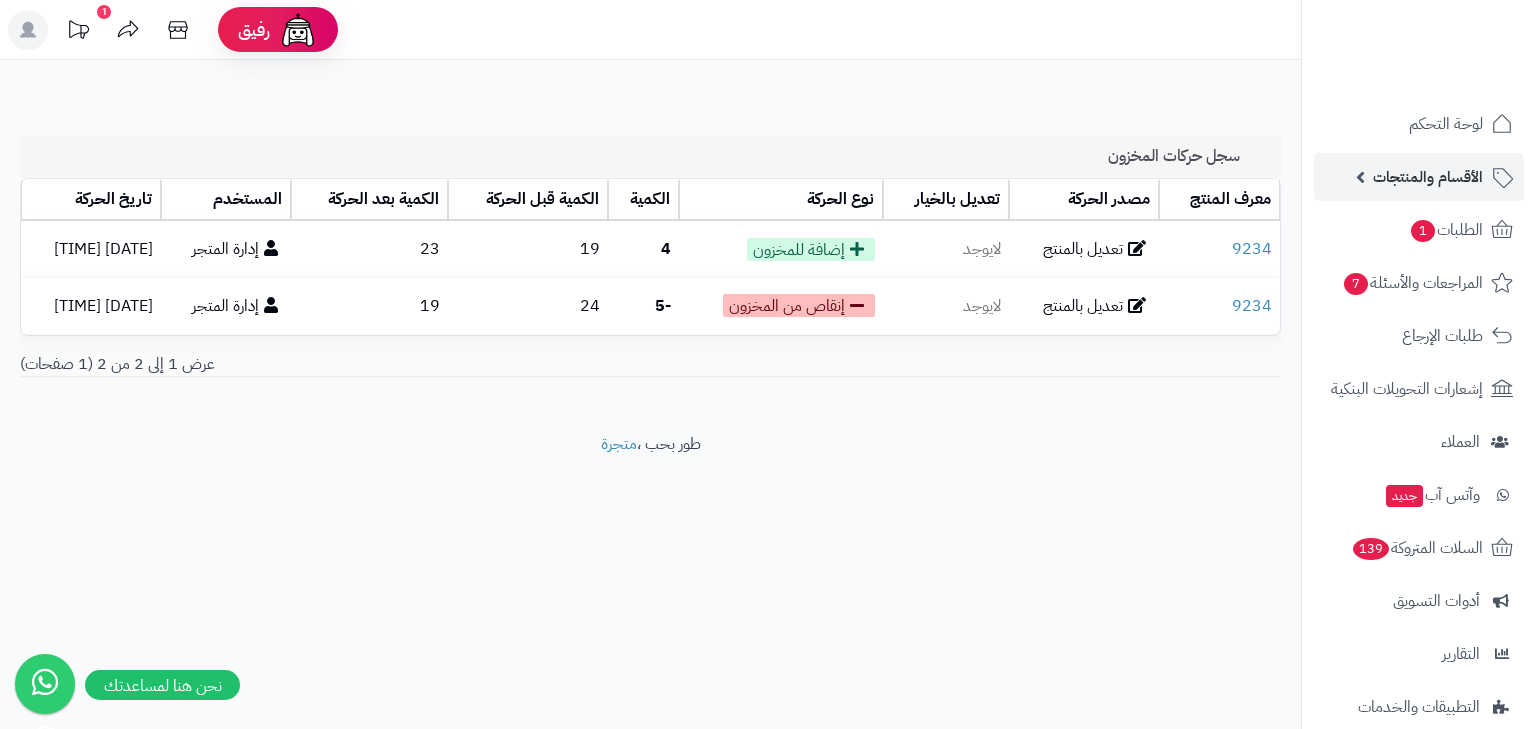 click on "الأقسام والمنتجات" at bounding box center (1428, 177) 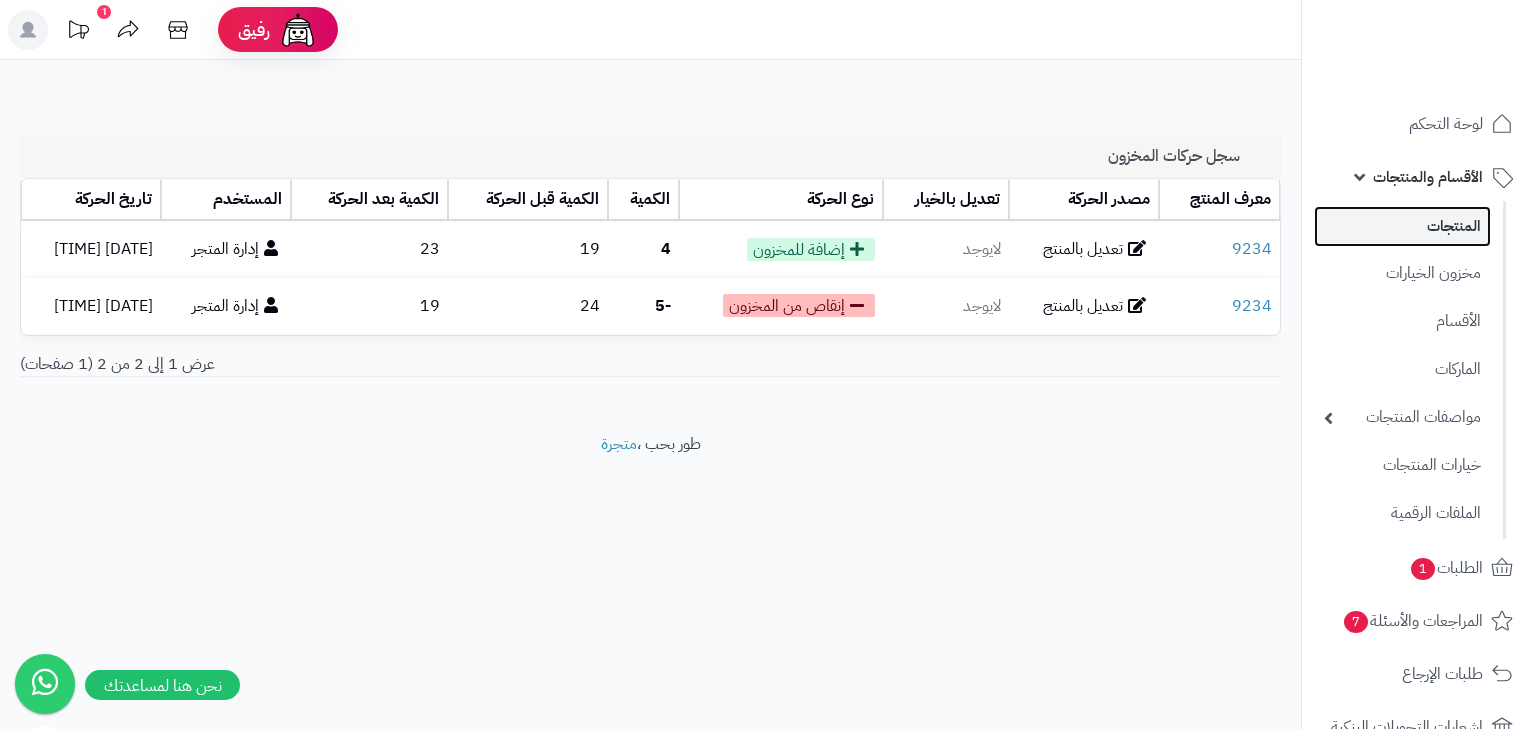 click on "المنتجات" at bounding box center (1402, 226) 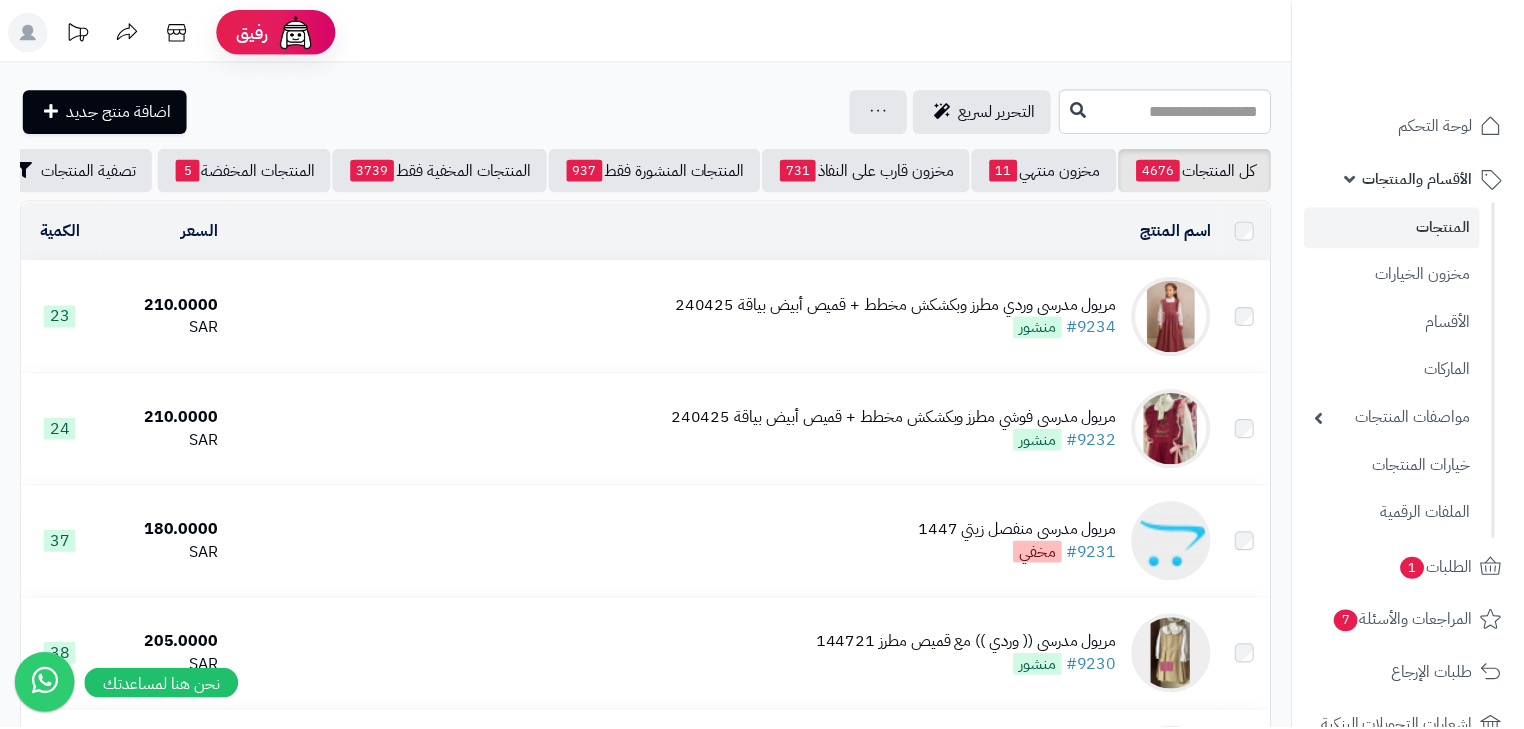 scroll, scrollTop: 0, scrollLeft: 0, axis: both 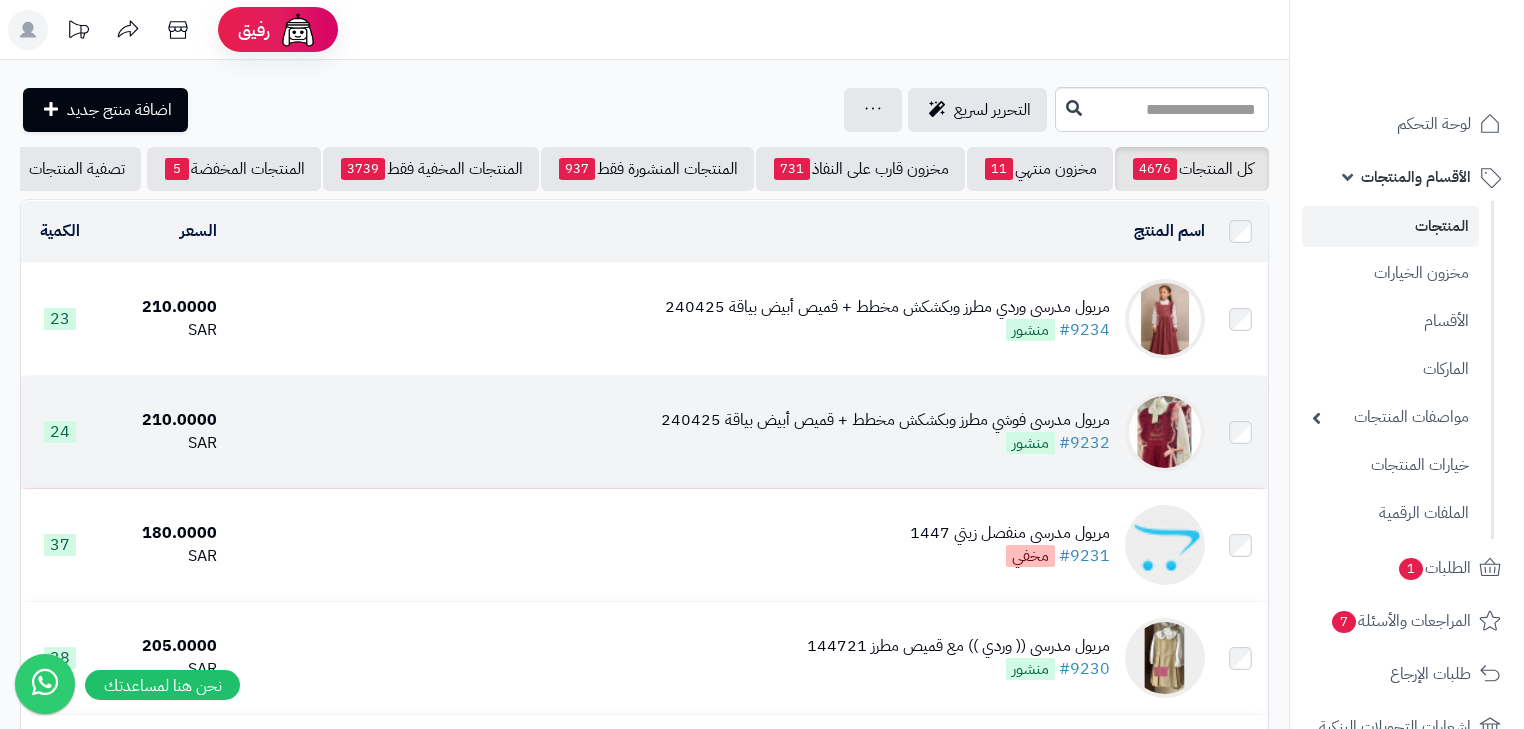 click on "مريول مدرسي فوشي مطرز  وبكشكش مخطط + قميص أبيض بياقة   240425" at bounding box center (885, 420) 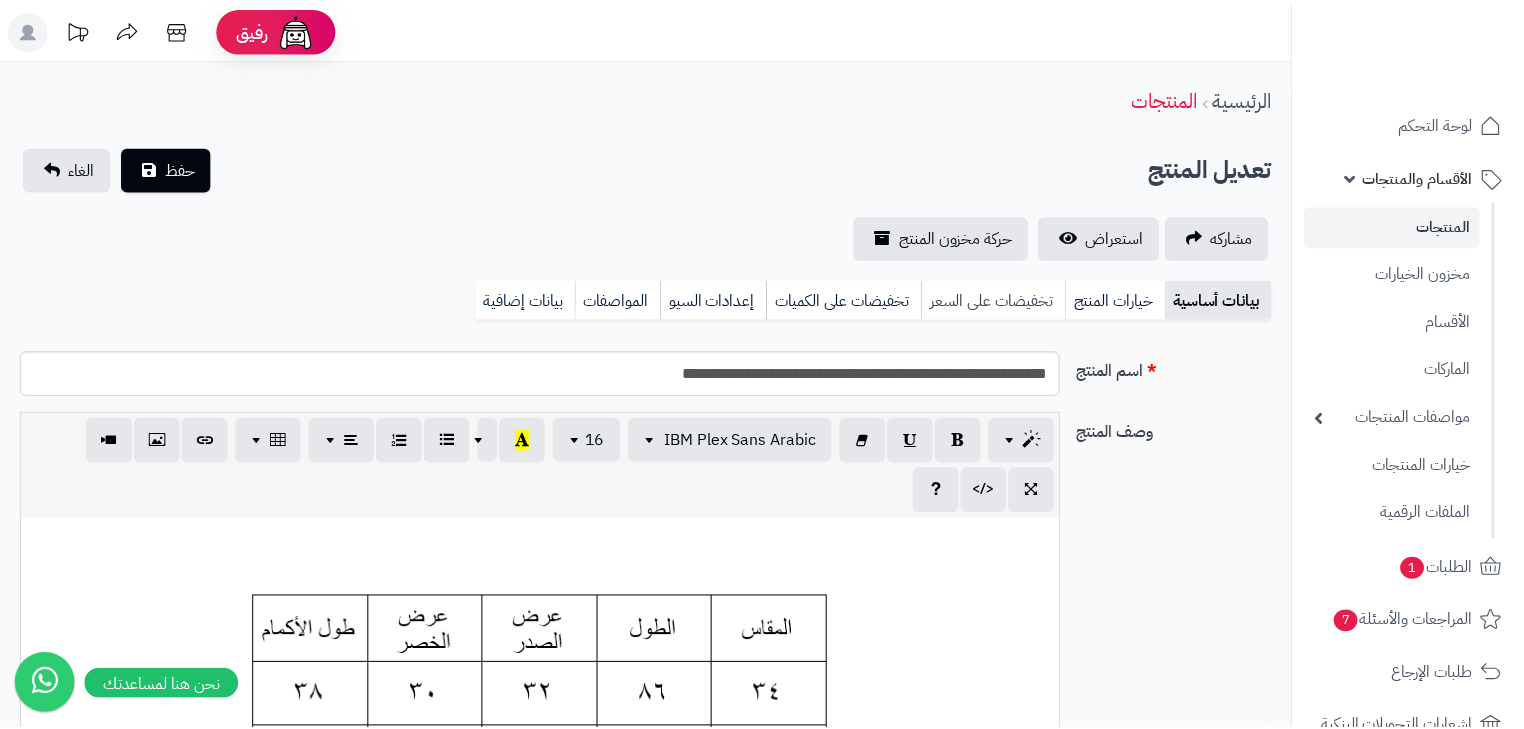 scroll, scrollTop: 0, scrollLeft: 0, axis: both 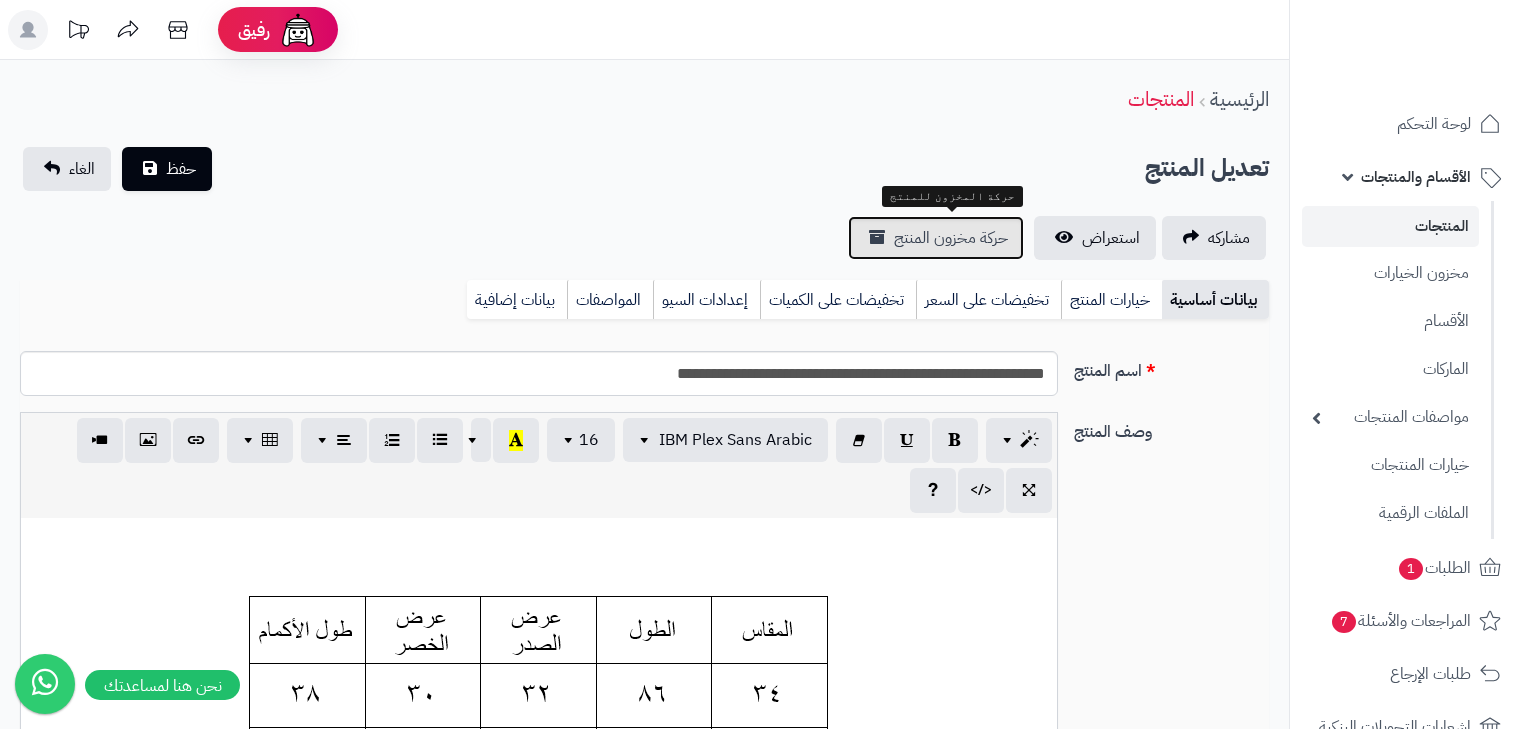 click on "حركة مخزون المنتج" at bounding box center [951, 238] 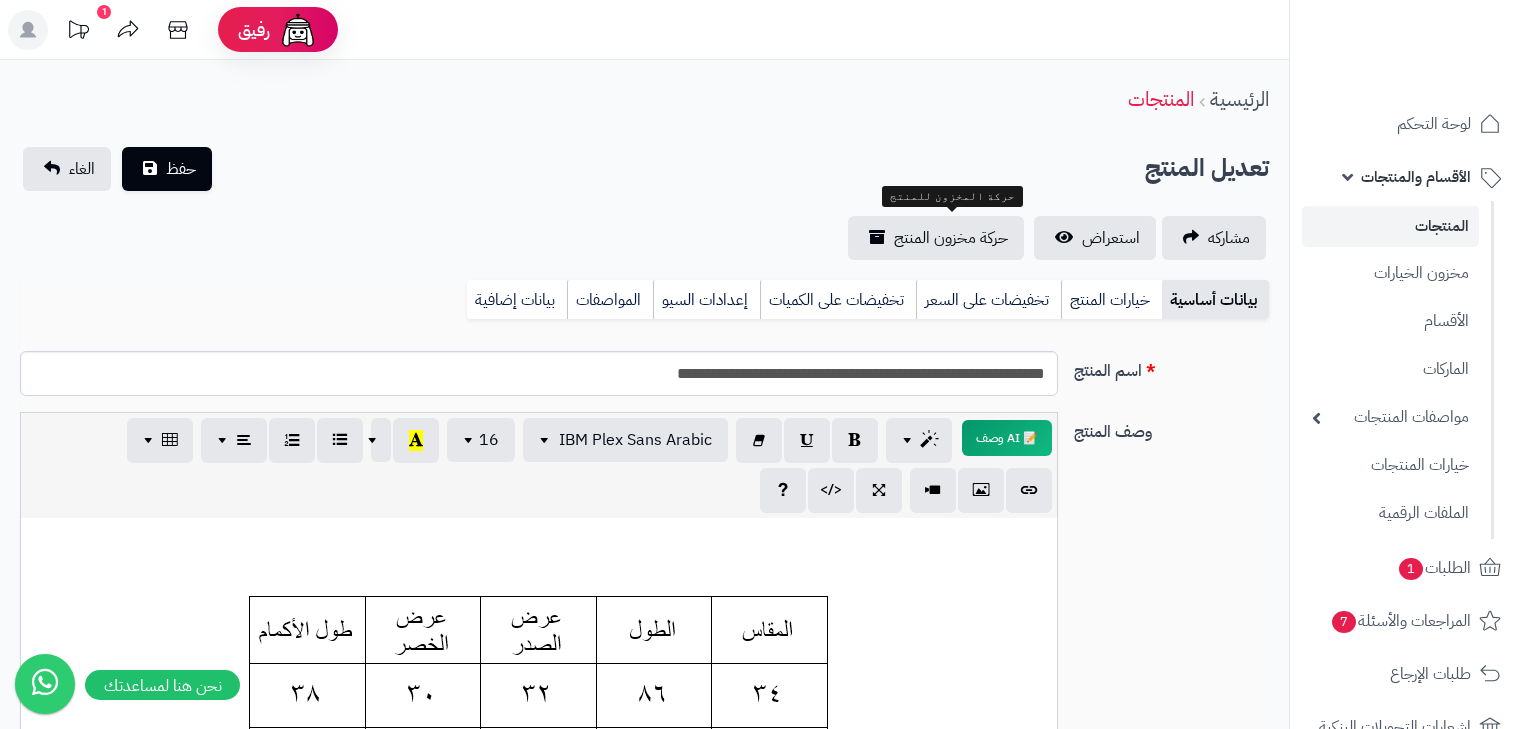 click on "المنتجات" at bounding box center (1390, 226) 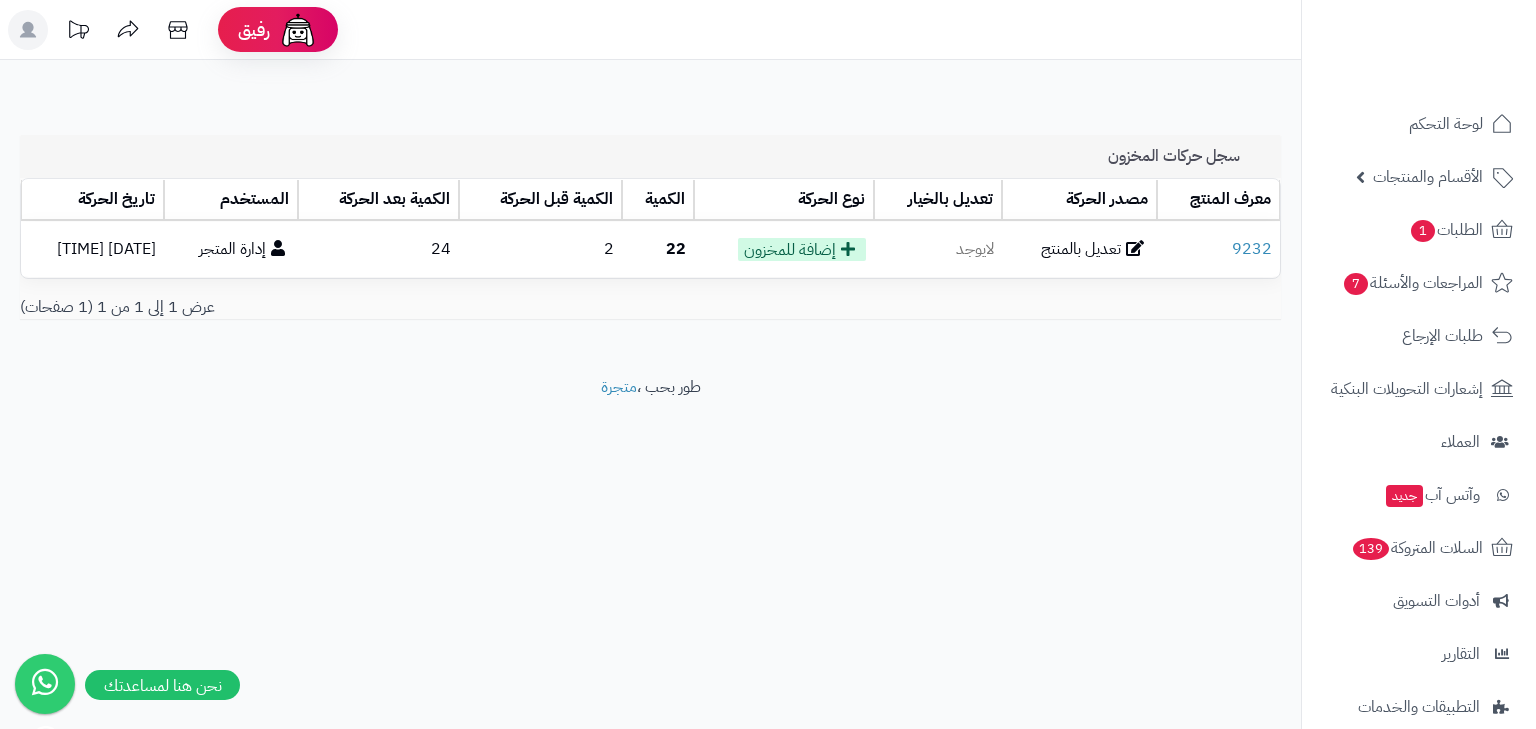 scroll, scrollTop: 0, scrollLeft: 0, axis: both 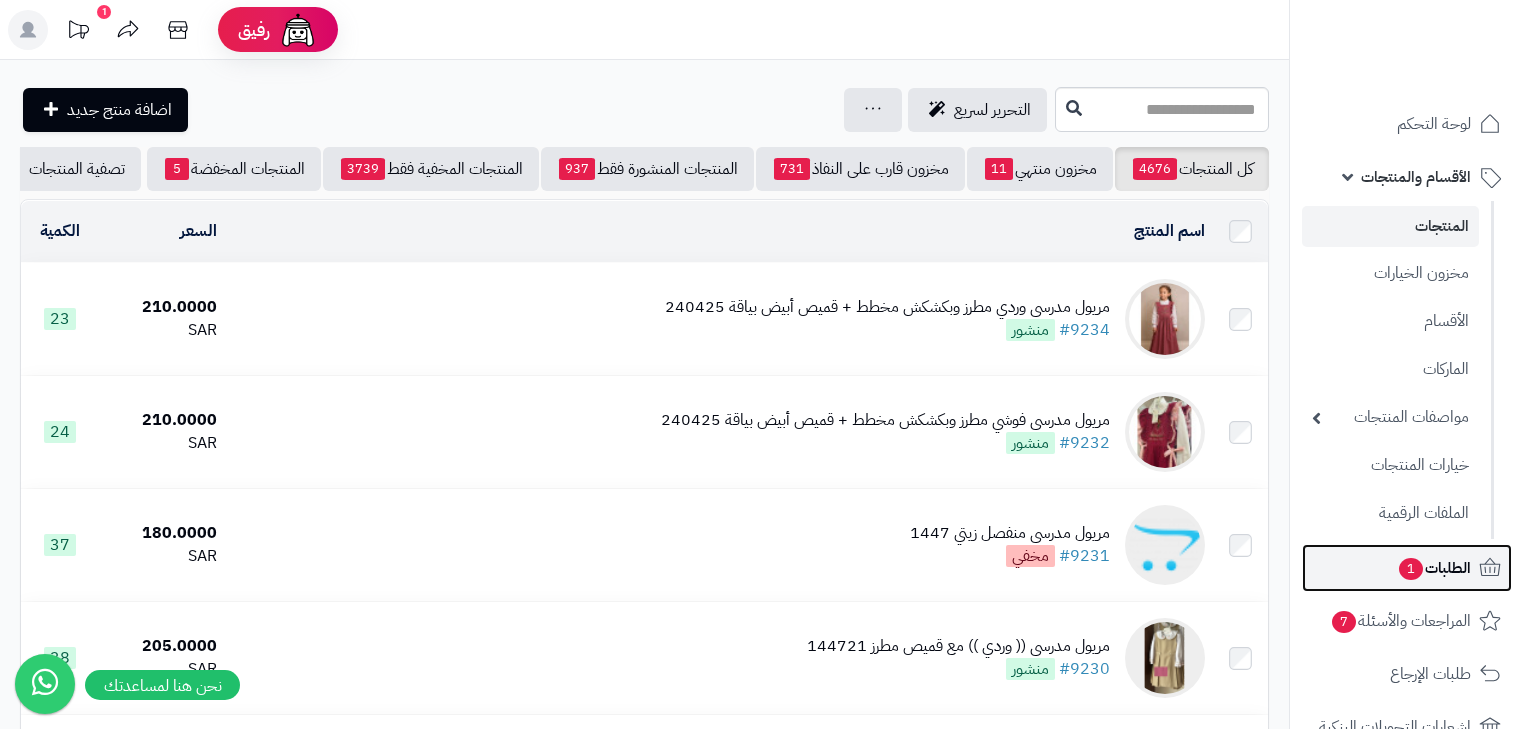 click on "الطلبات  1" at bounding box center [1434, 568] 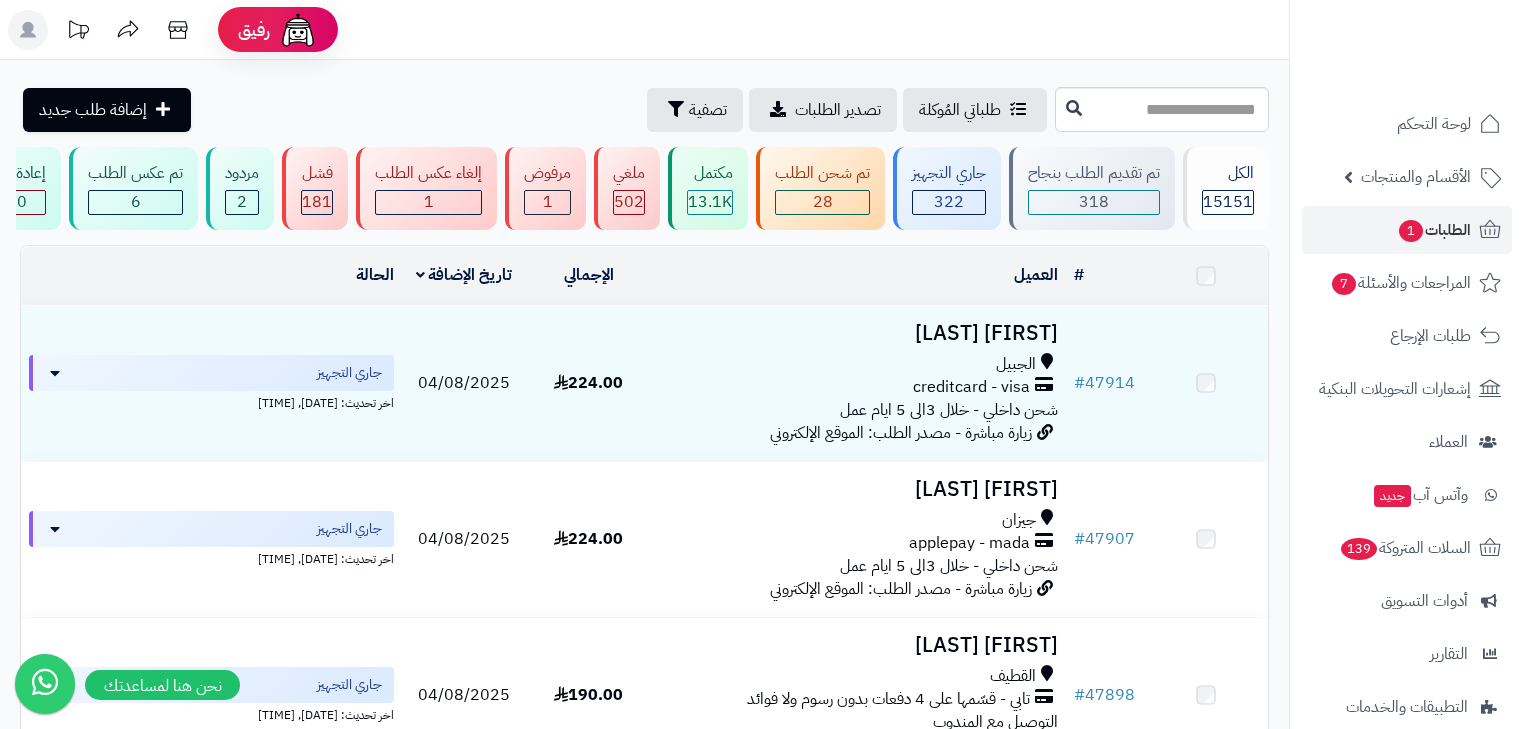 scroll, scrollTop: 0, scrollLeft: 0, axis: both 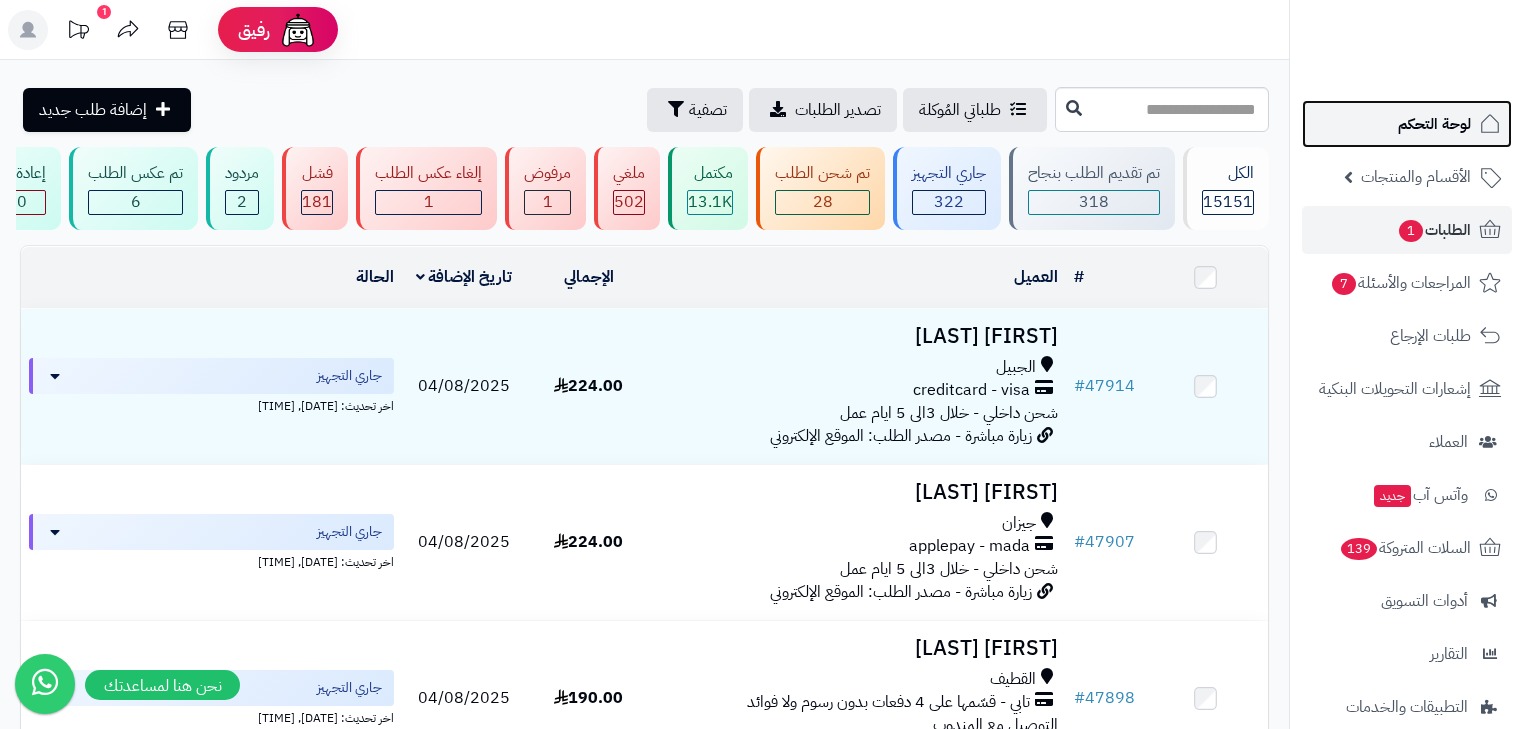 click on "لوحة التحكم" at bounding box center [1434, 124] 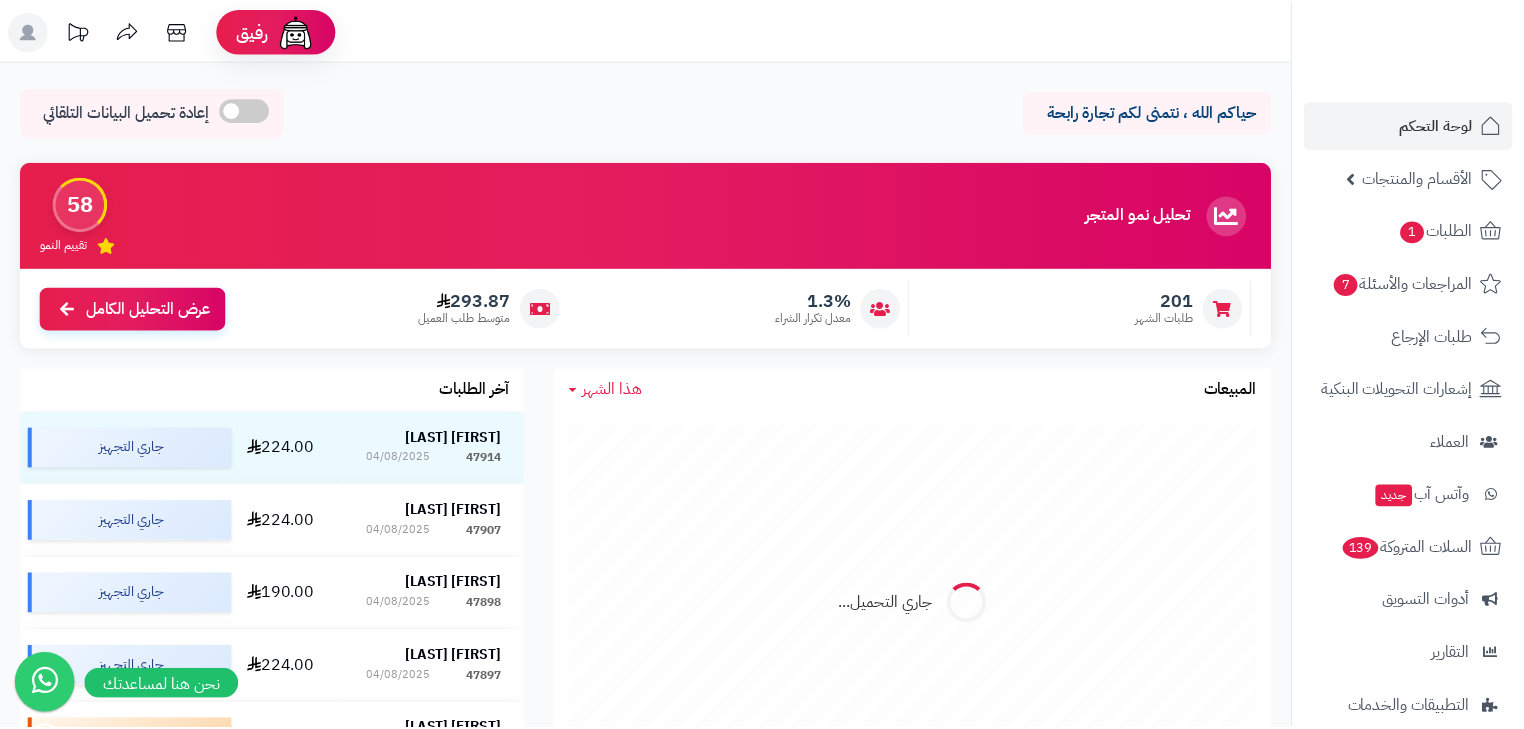 scroll, scrollTop: 0, scrollLeft: 0, axis: both 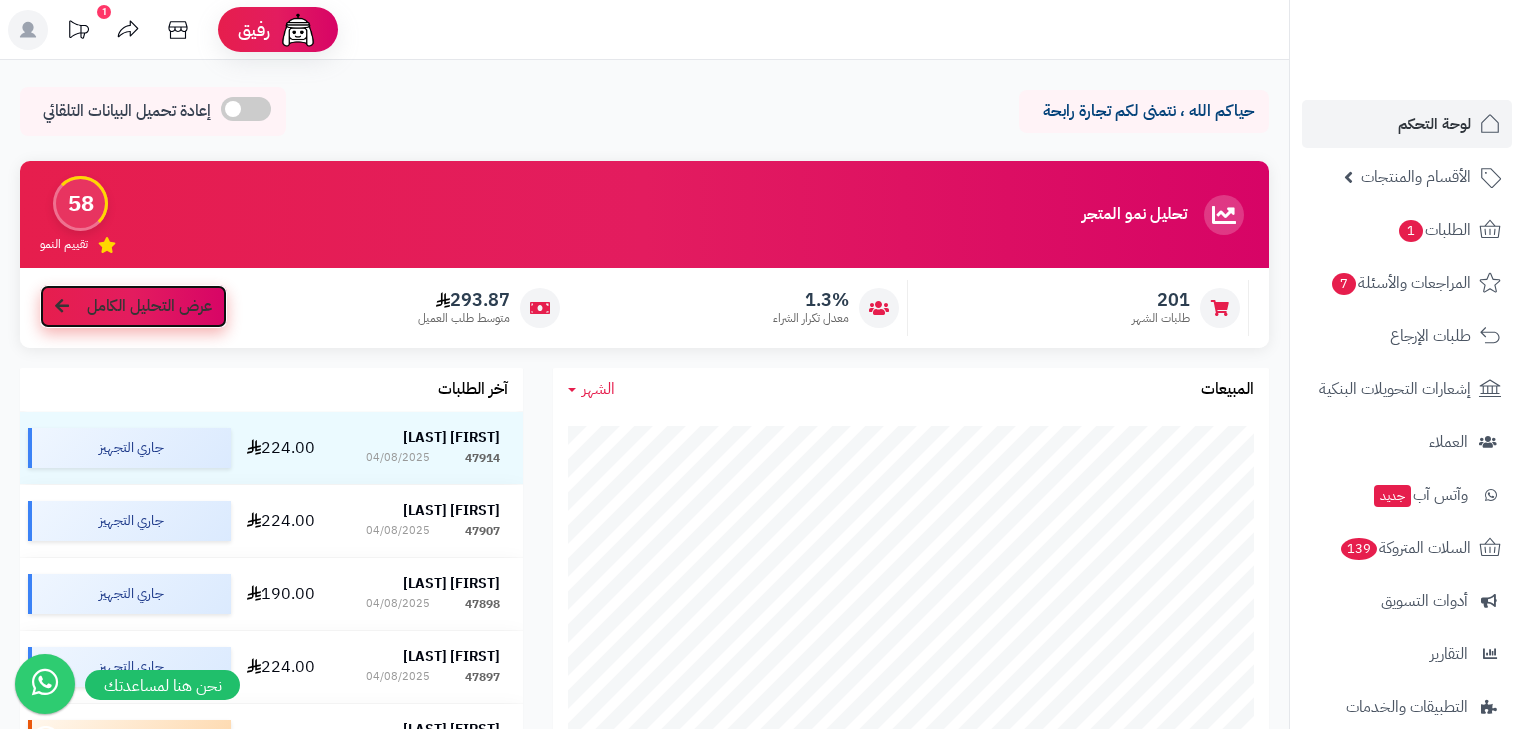 click on "عرض التحليل الكامل" at bounding box center (149, 306) 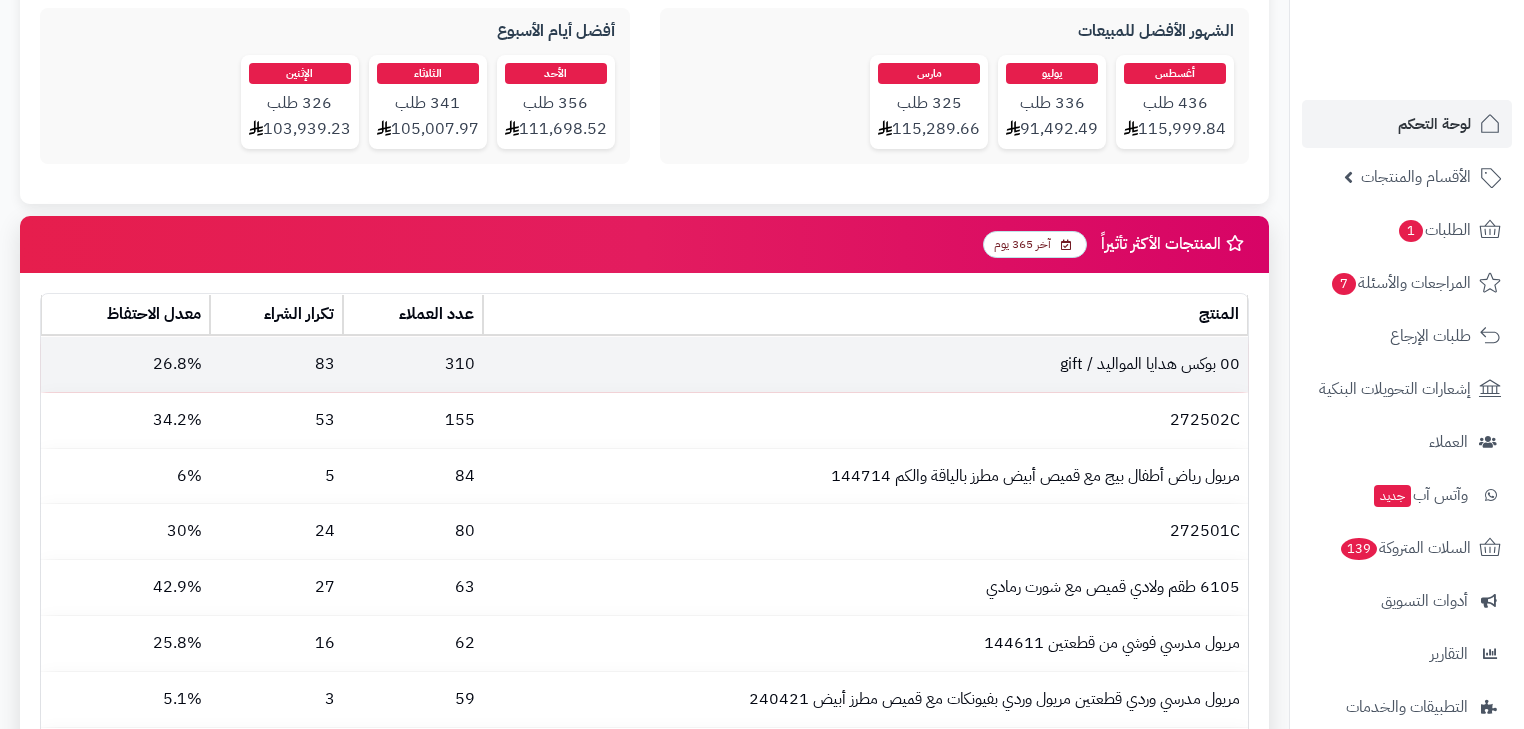 scroll, scrollTop: 2000, scrollLeft: 0, axis: vertical 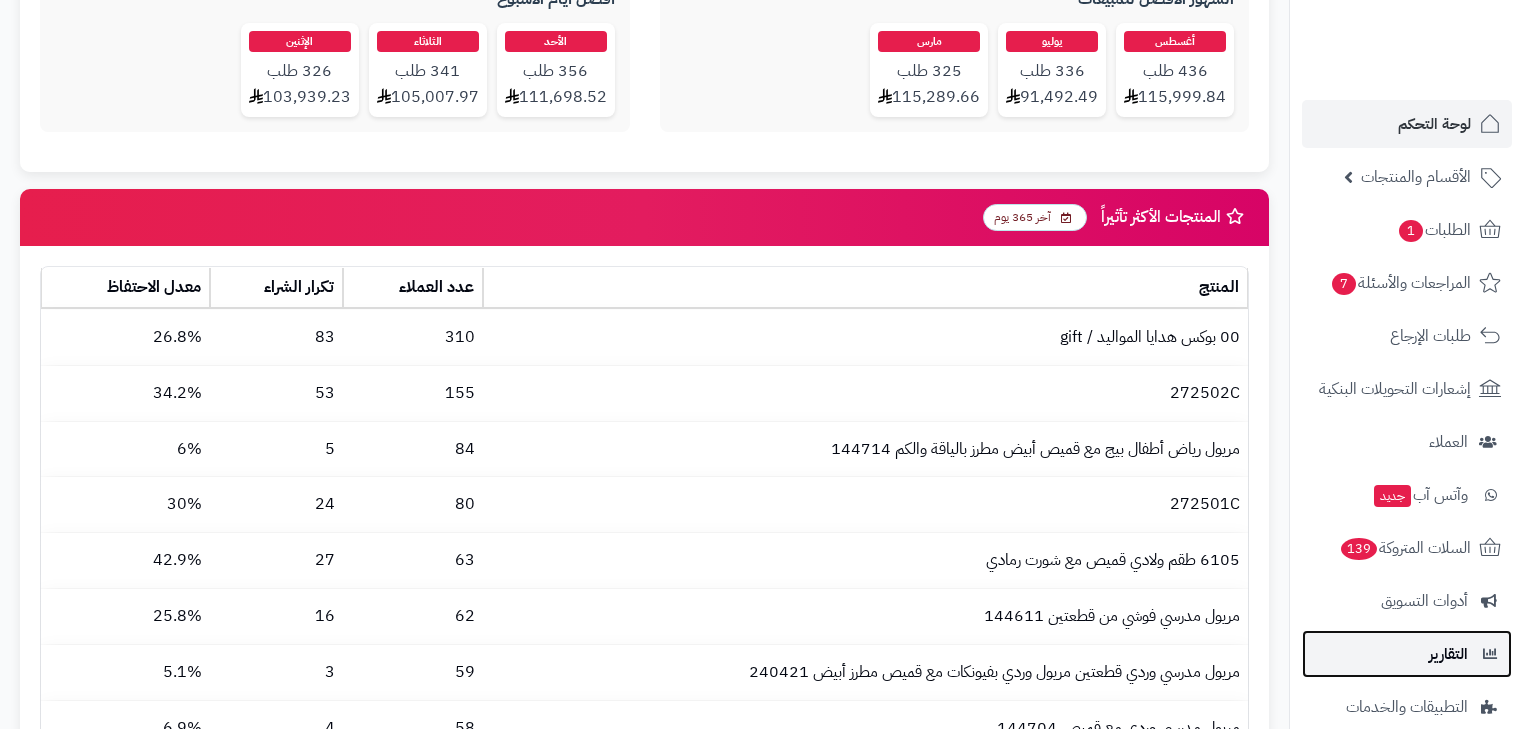click on "التقارير" at bounding box center (1407, 654) 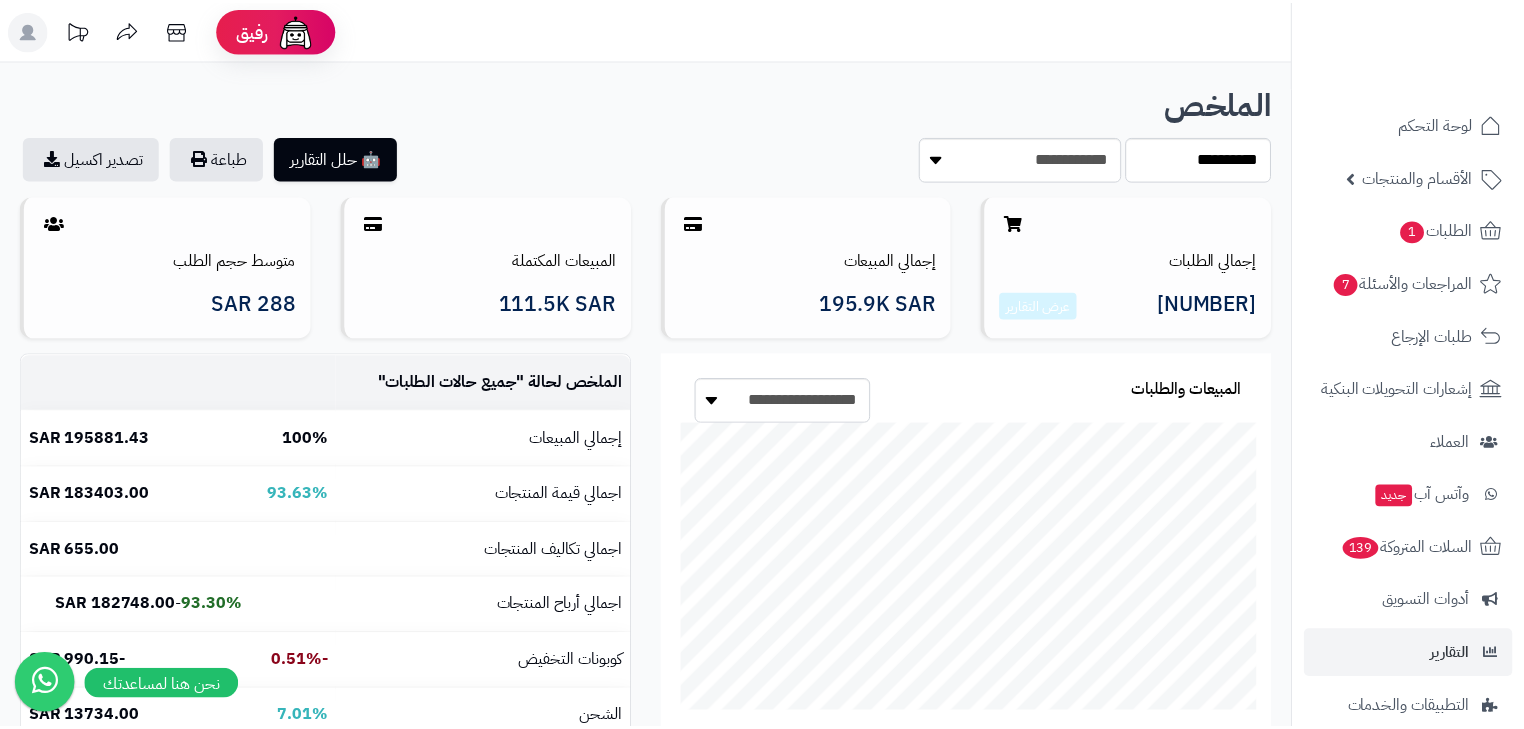 scroll, scrollTop: 0, scrollLeft: 0, axis: both 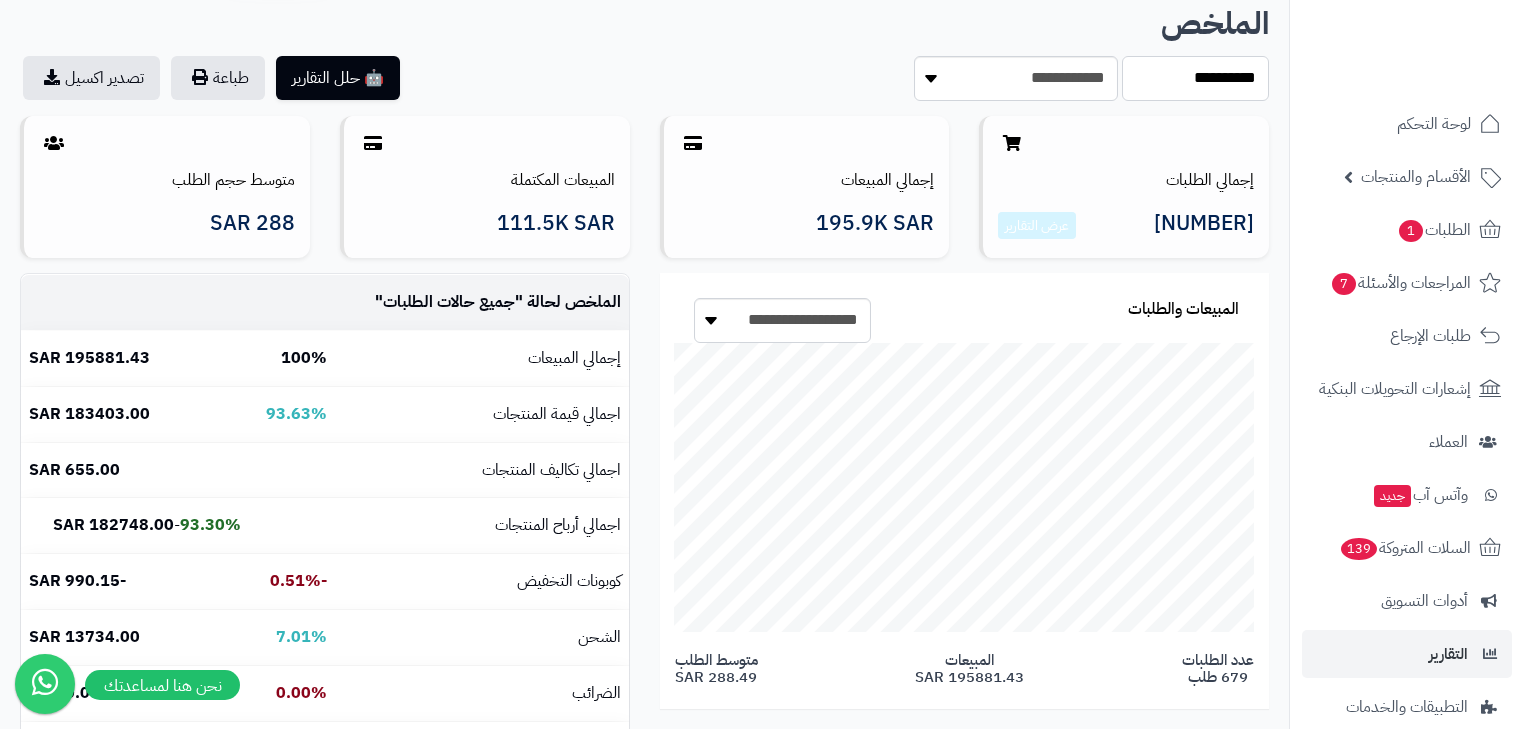 click on "**********" at bounding box center (1195, 78) 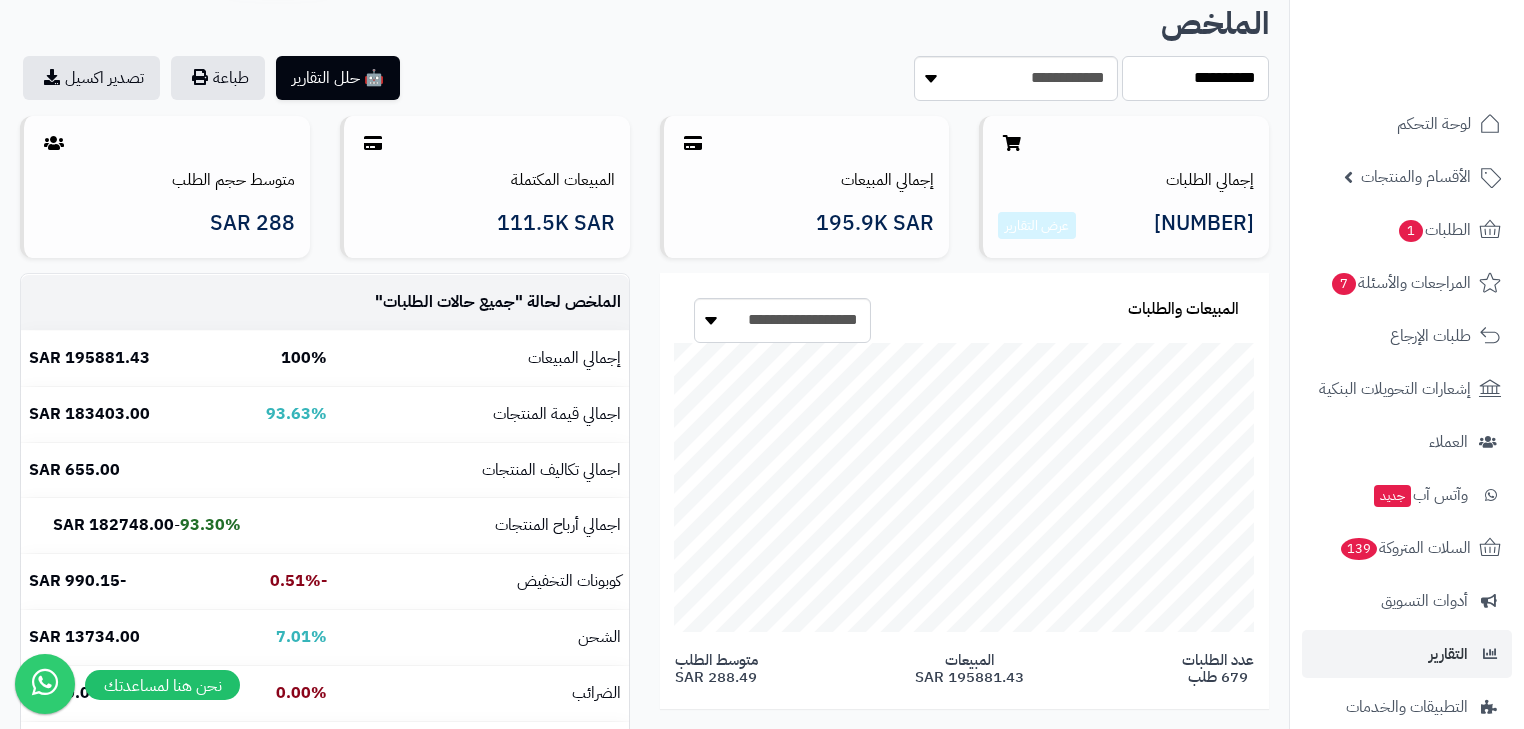 select on "***" 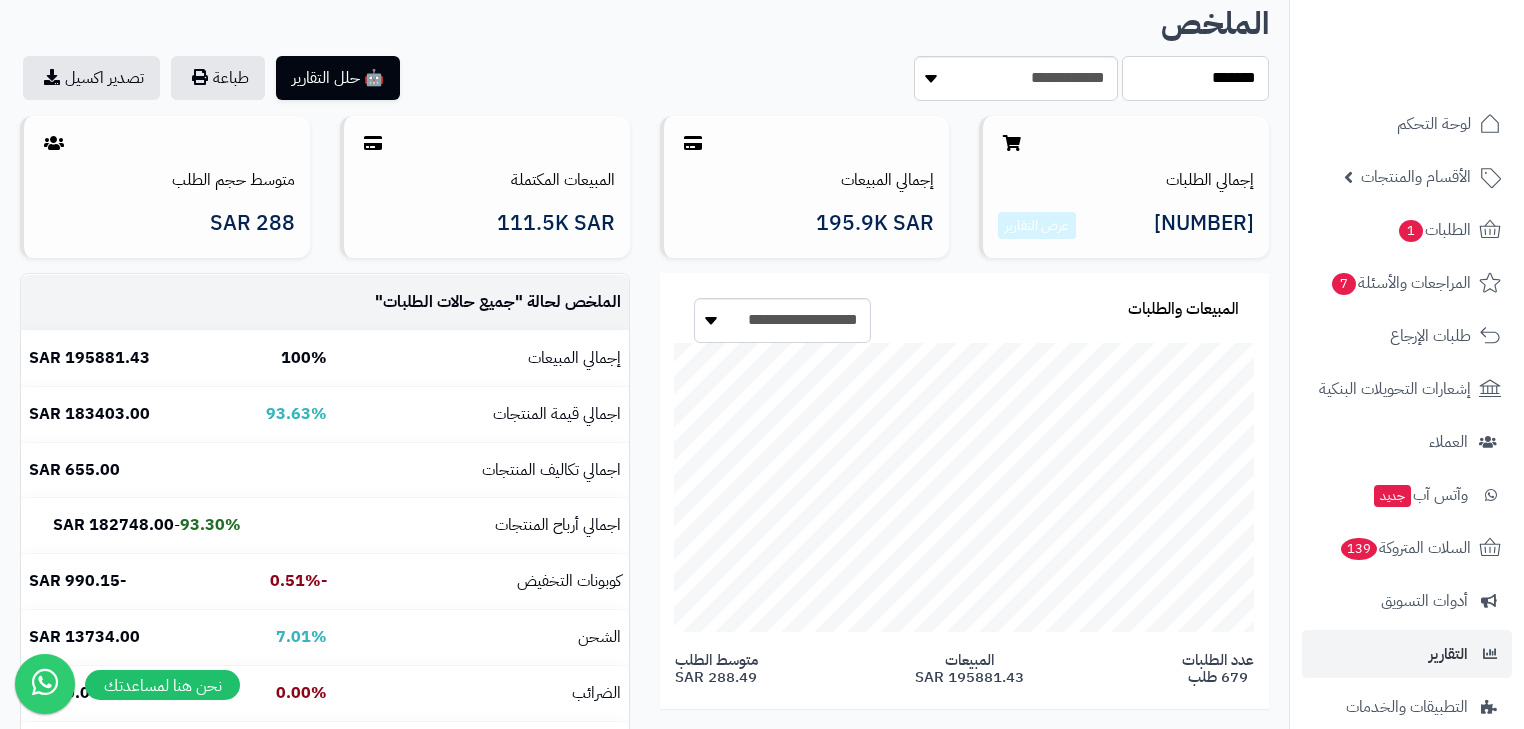 click on "**********" at bounding box center (1195, 78) 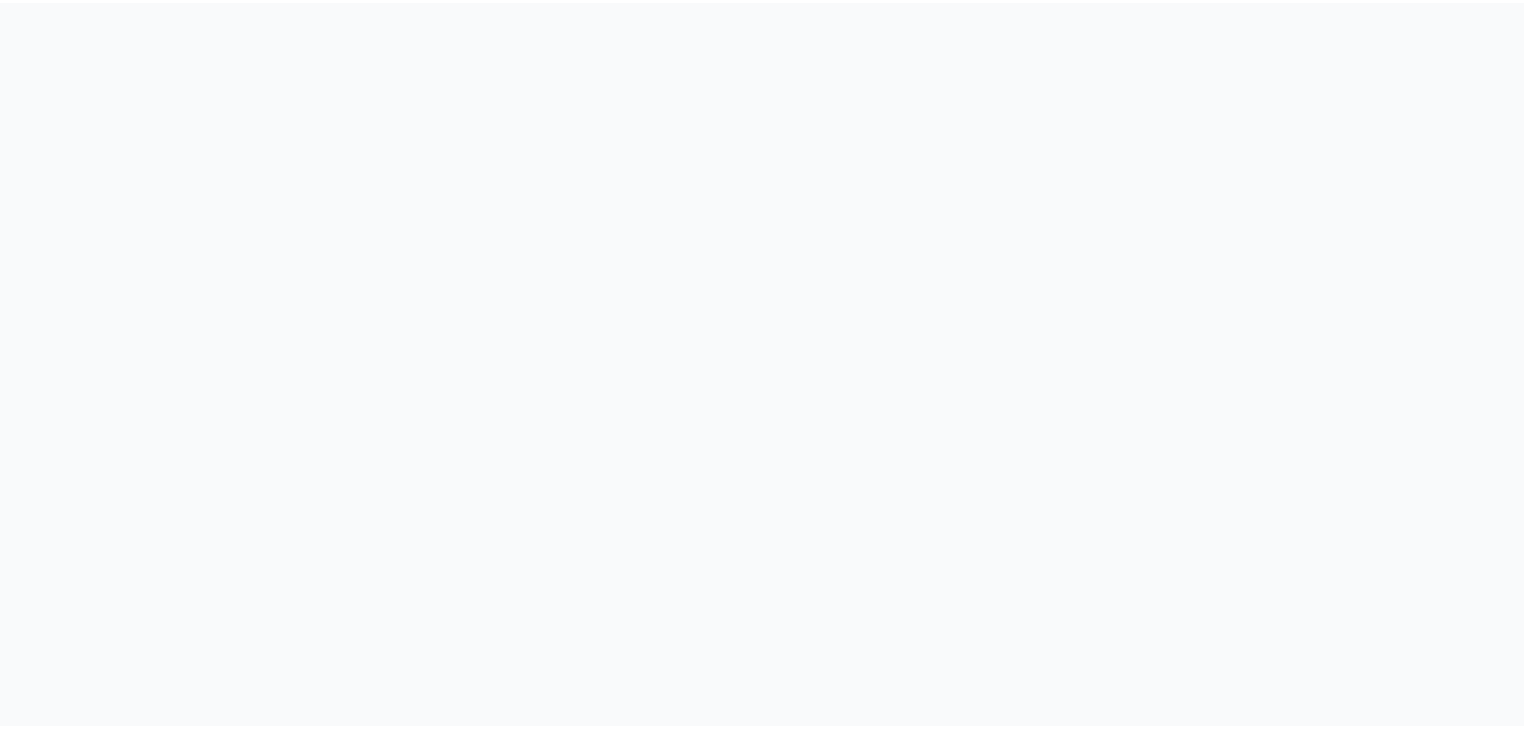 scroll, scrollTop: 0, scrollLeft: 0, axis: both 